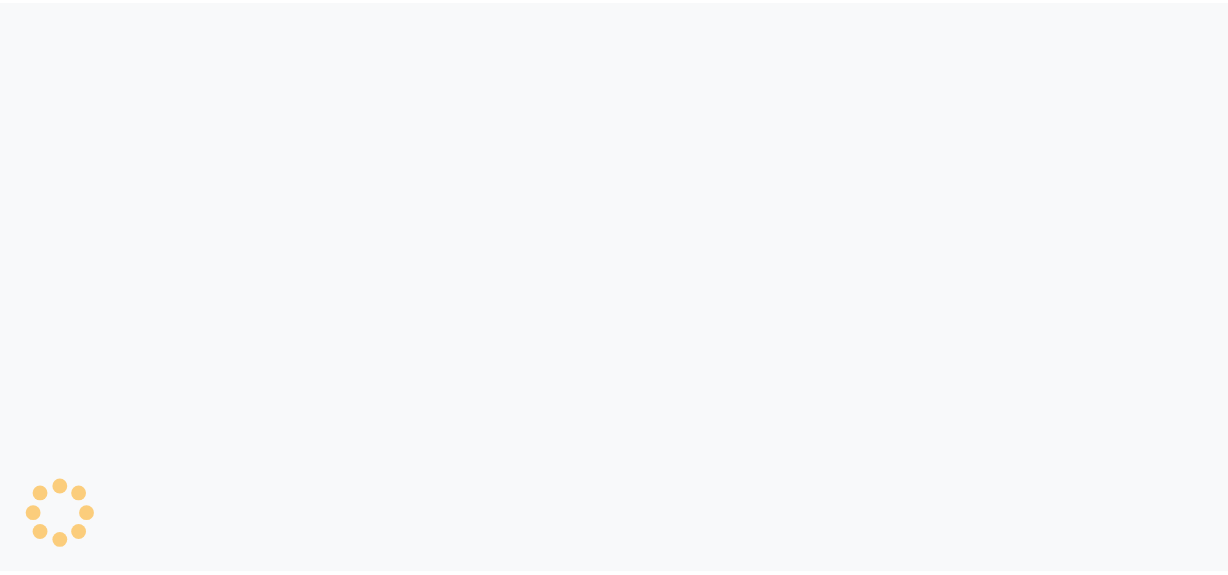 scroll, scrollTop: 0, scrollLeft: 0, axis: both 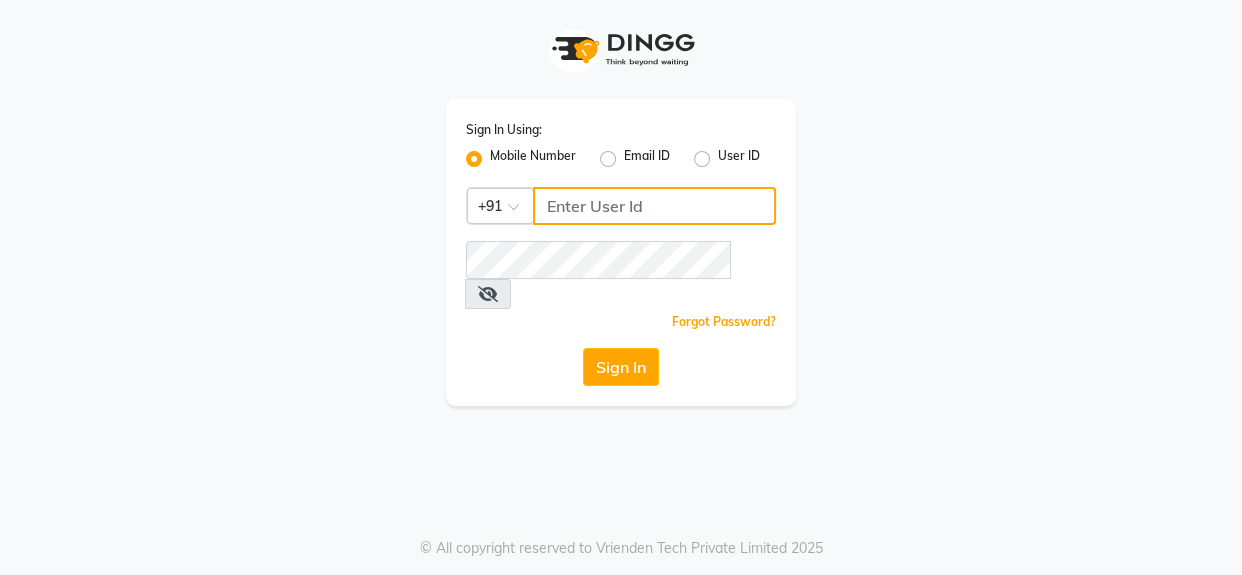 click 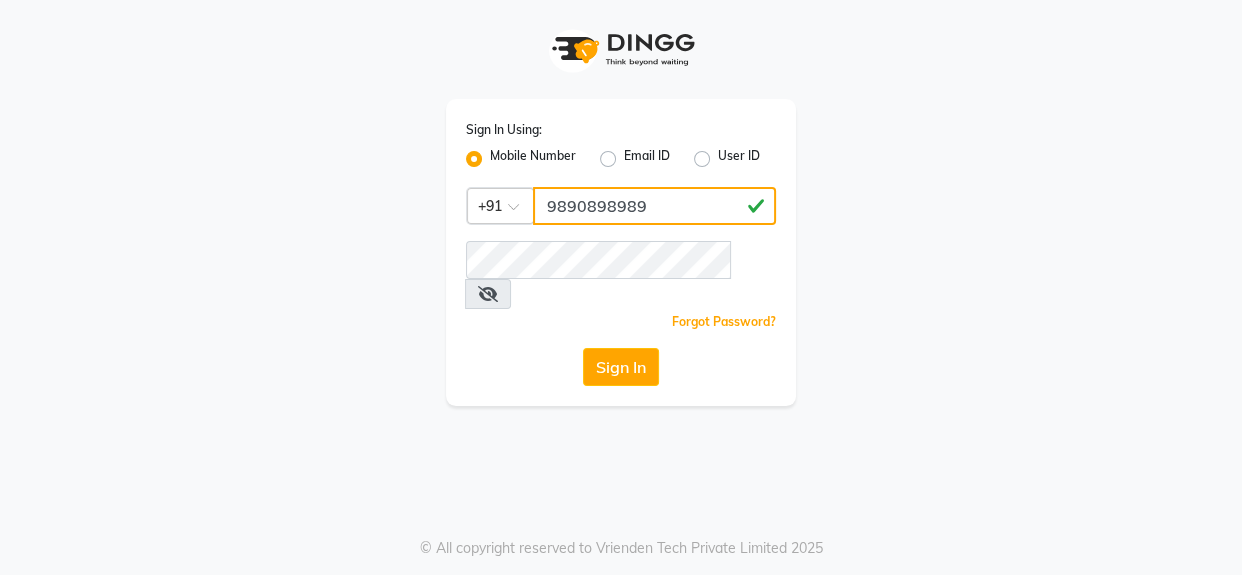 type on "9890898989" 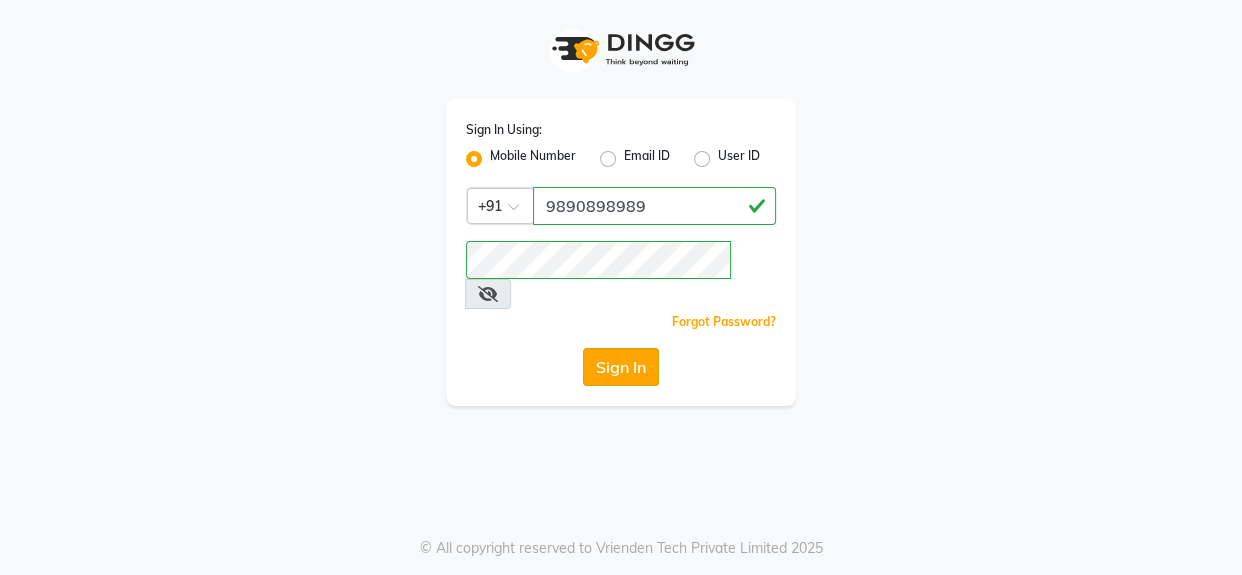 click on "Sign In" 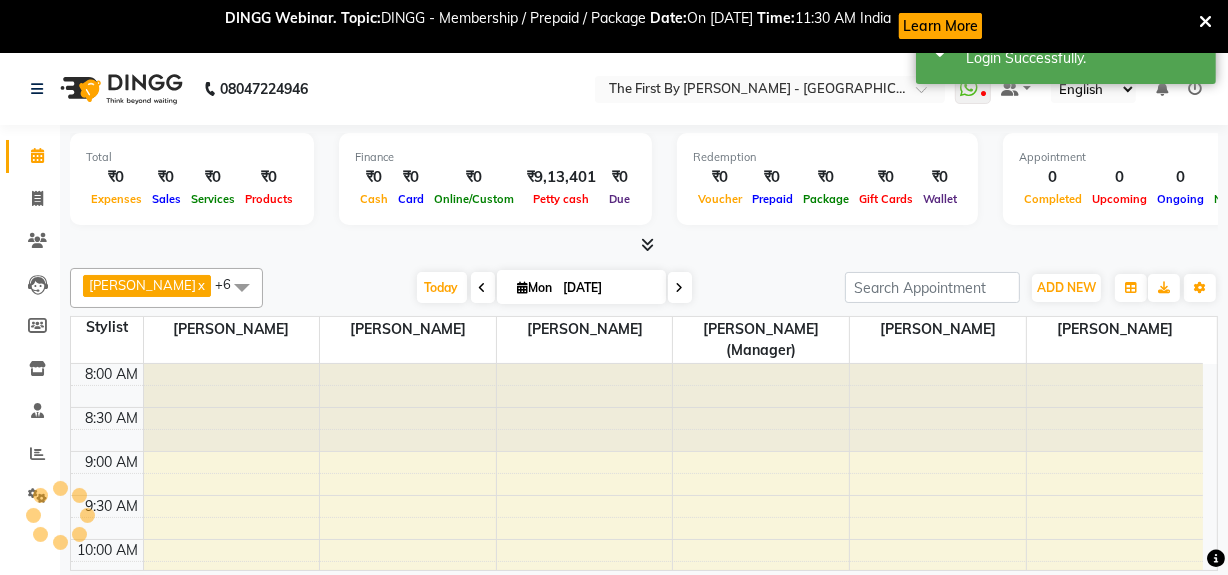 scroll, scrollTop: 0, scrollLeft: 0, axis: both 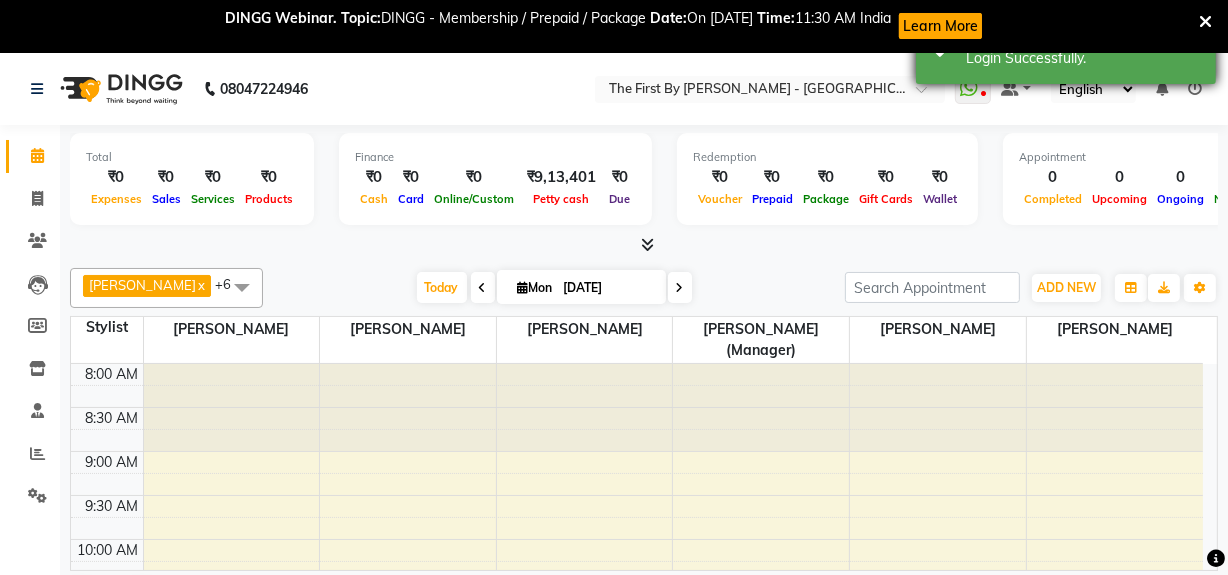 click on "Success   Login Successfully." at bounding box center [1066, 48] 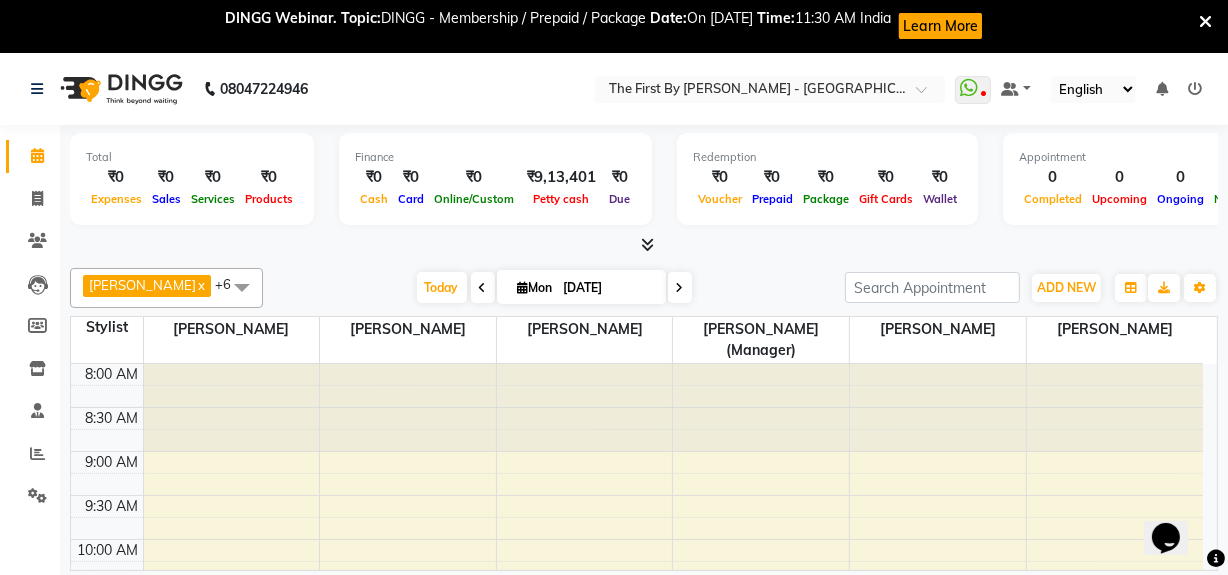 scroll, scrollTop: 0, scrollLeft: 0, axis: both 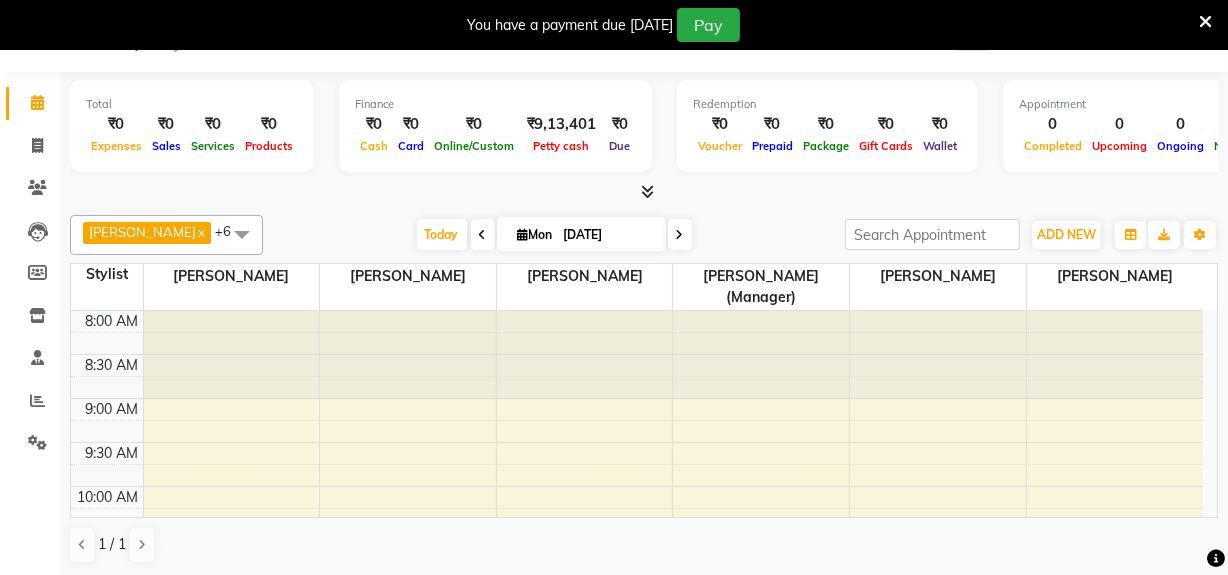 click at bounding box center [1205, 22] 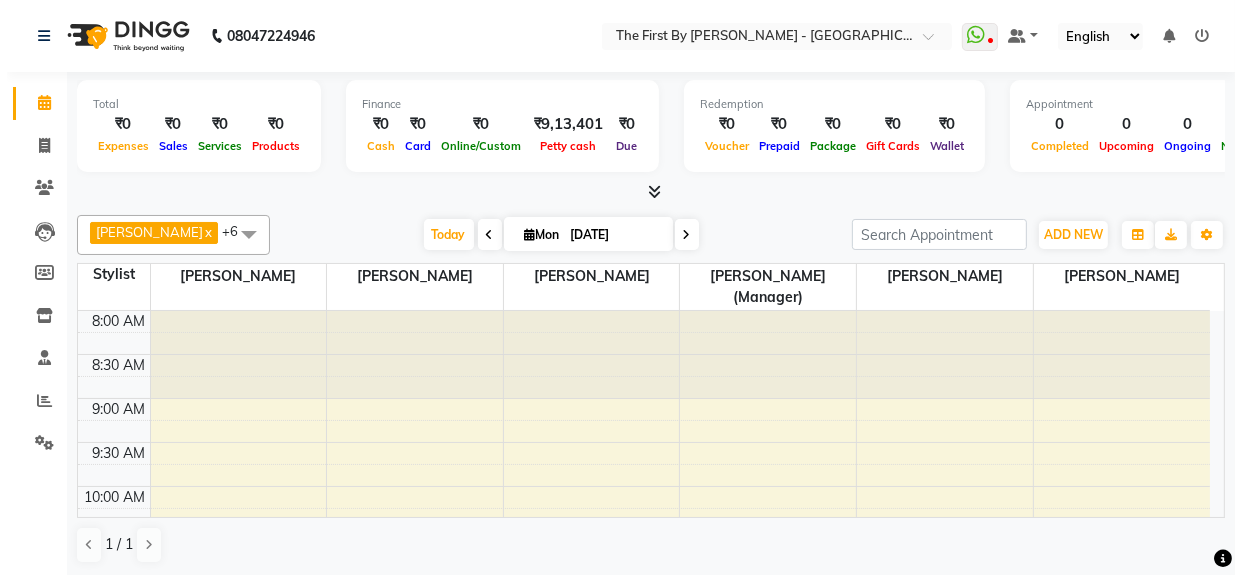scroll, scrollTop: 0, scrollLeft: 0, axis: both 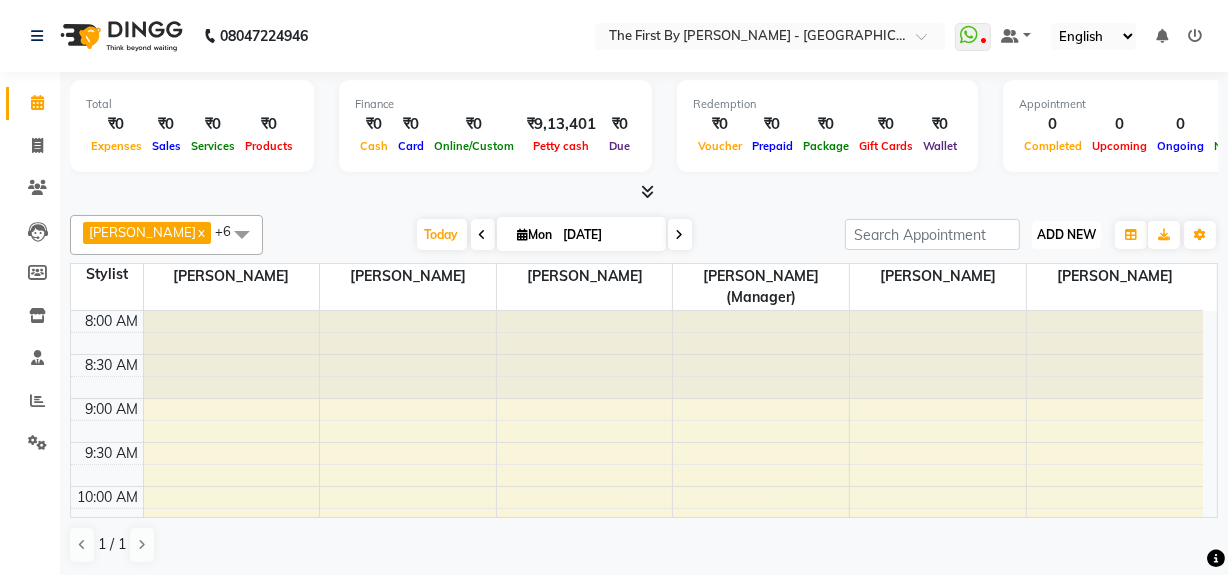 click on "ADD NEW Toggle Dropdown" at bounding box center [1066, 235] 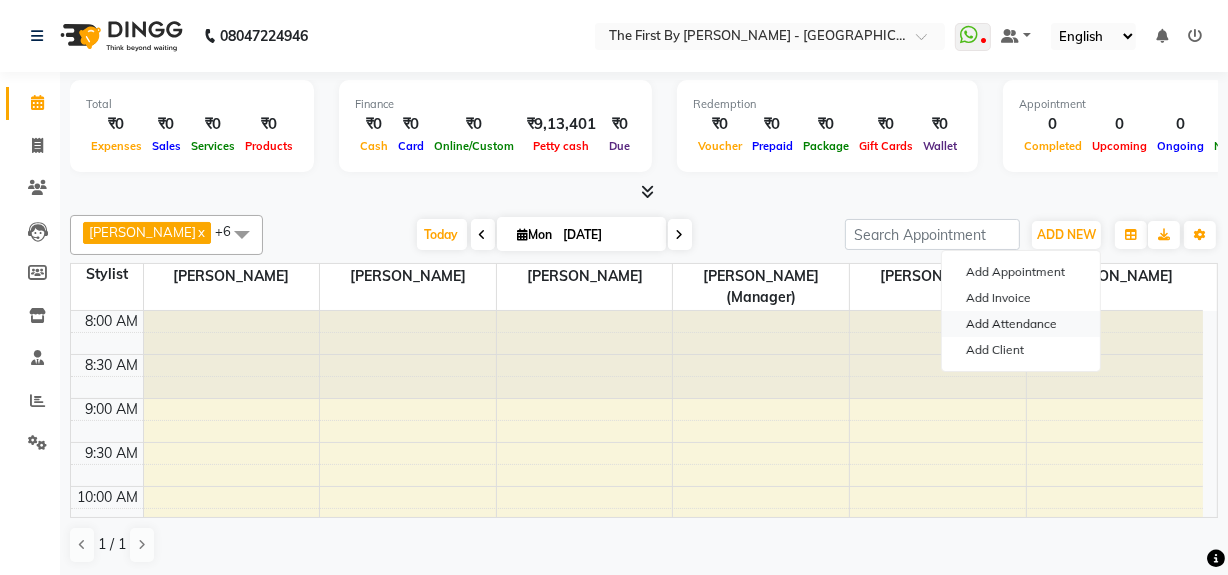 click on "Add Attendance" at bounding box center (1021, 324) 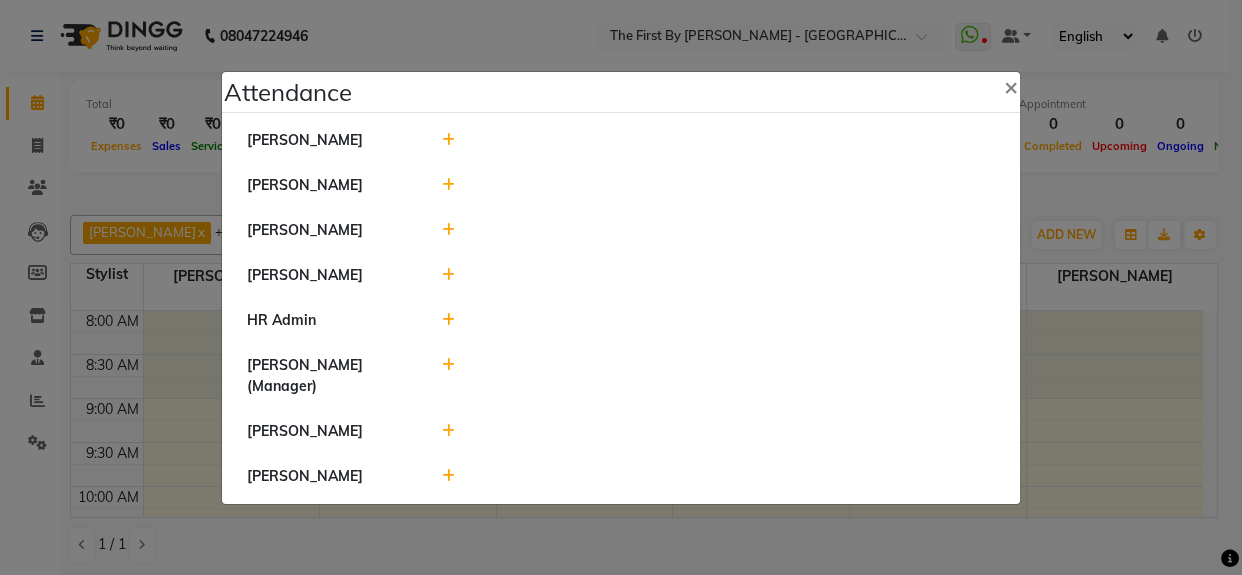 click 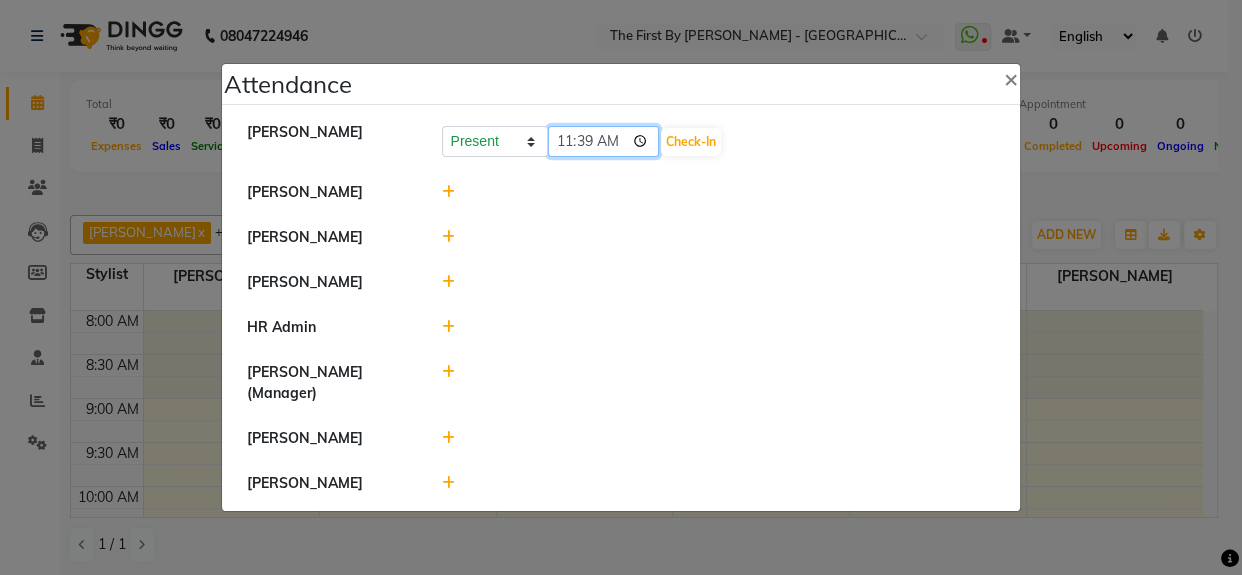 click on "11:39" 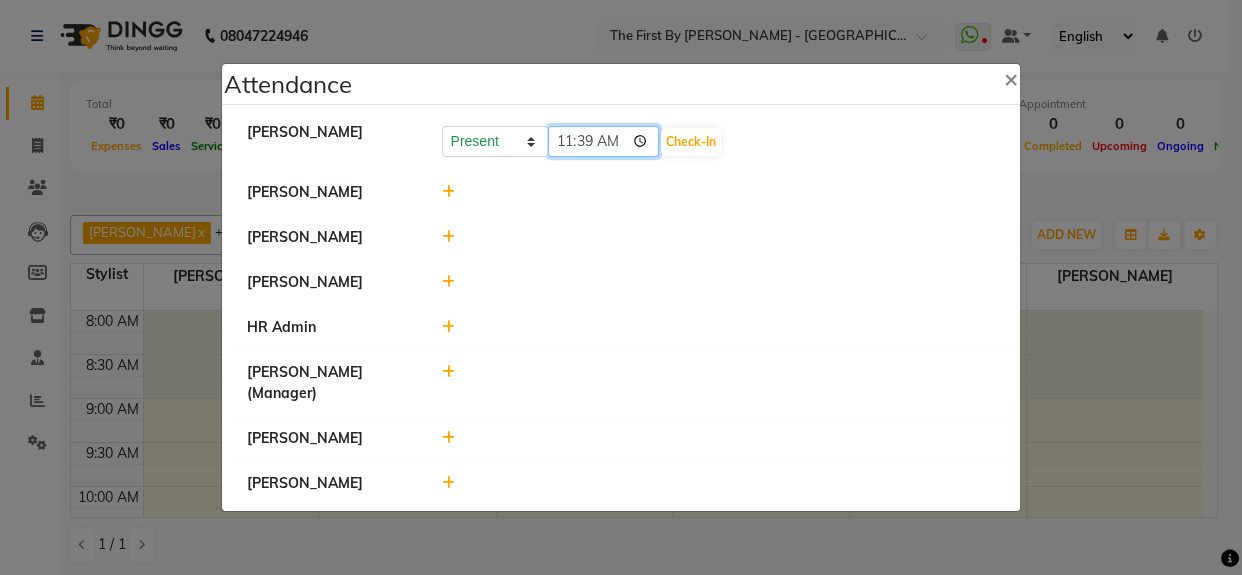 type on "11:00" 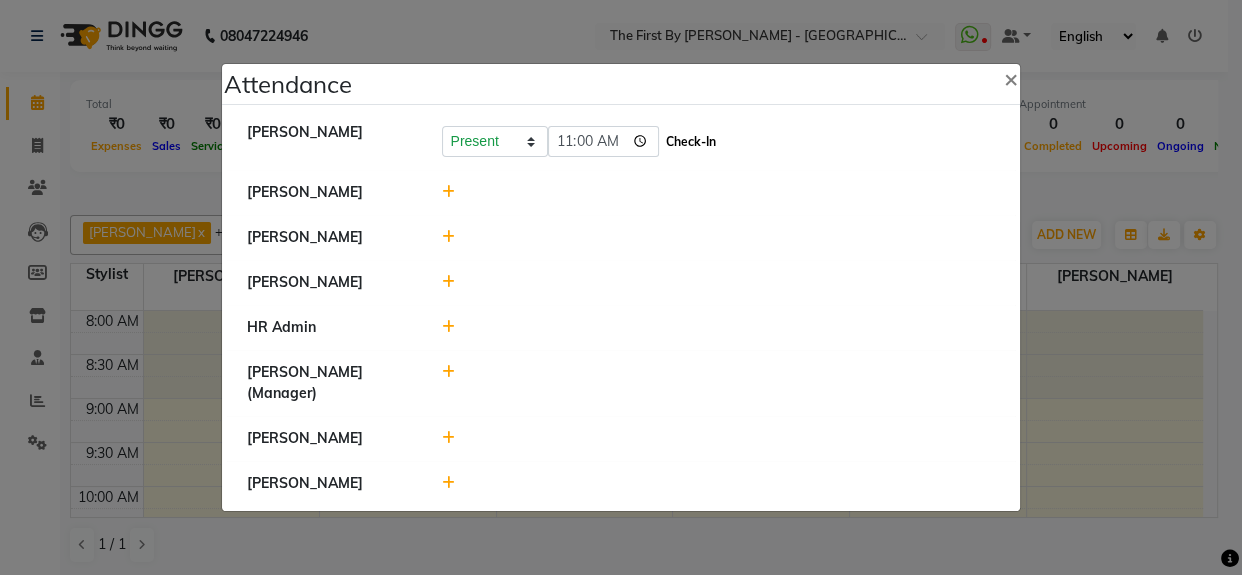 click on "Check-In" 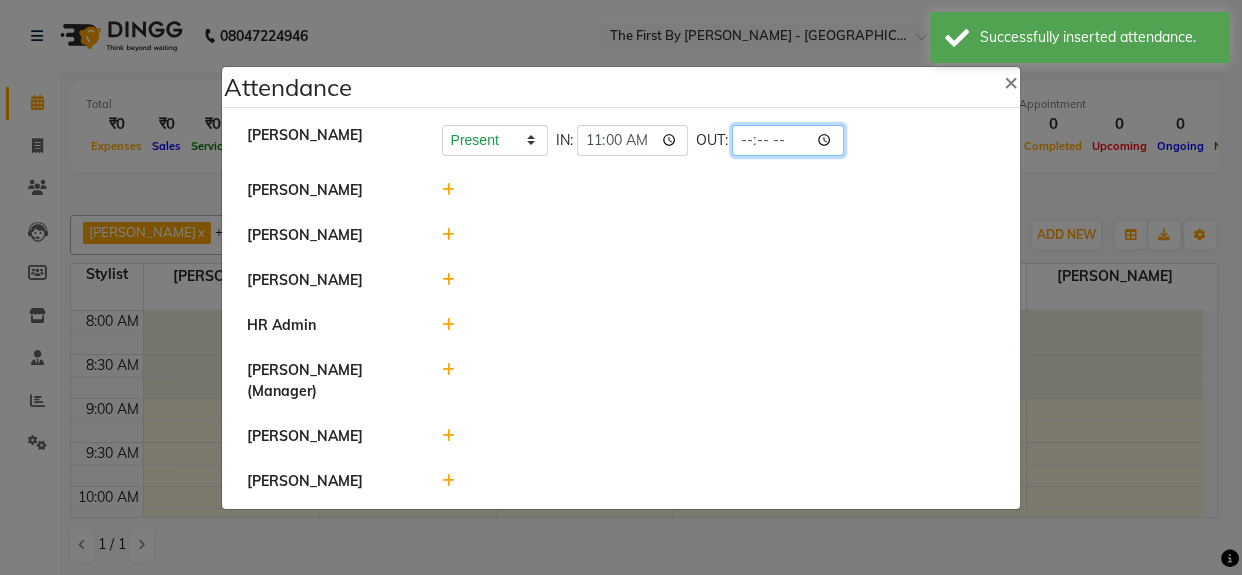 click 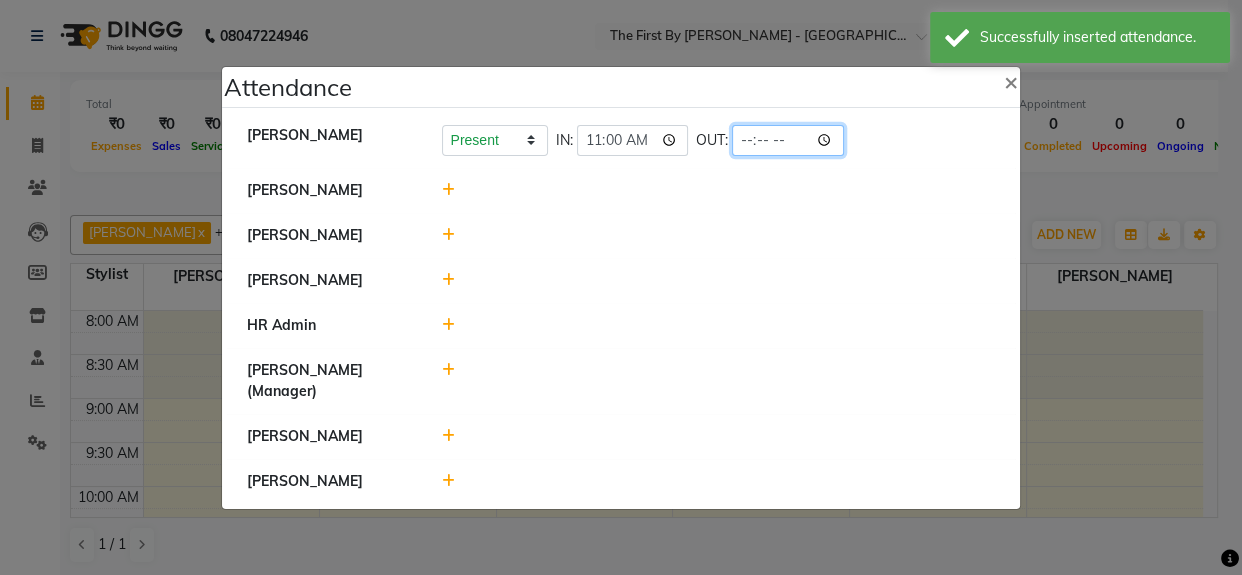 type on "20:00" 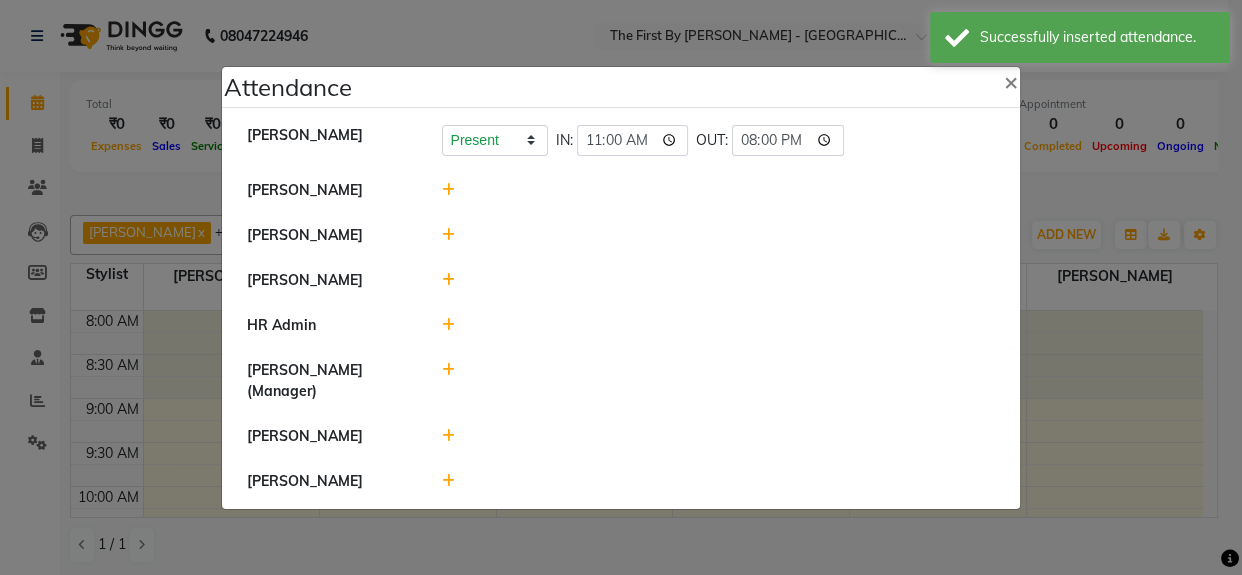 click 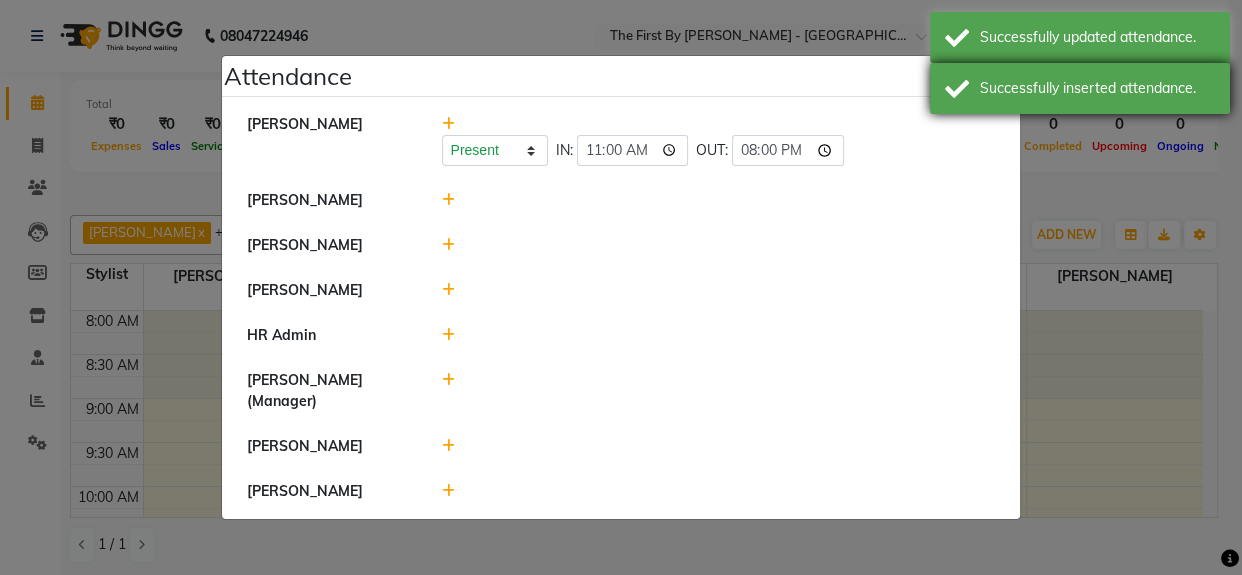 click on "Successfully inserted attendance." at bounding box center (1080, 88) 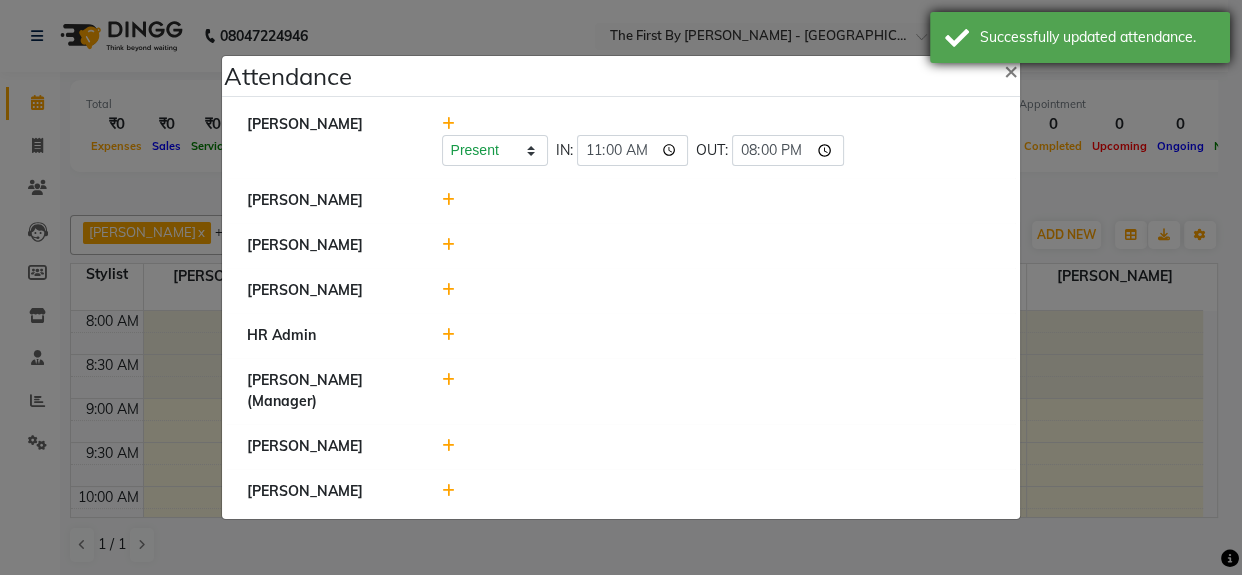 click on "Successfully updated attendance." at bounding box center (1097, 37) 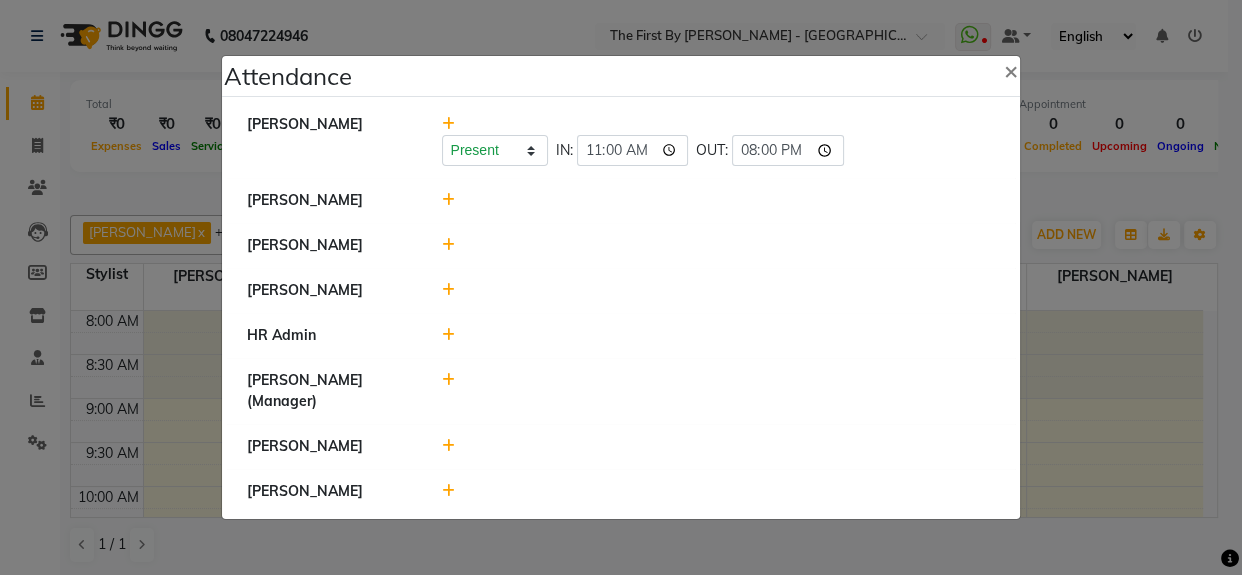 click 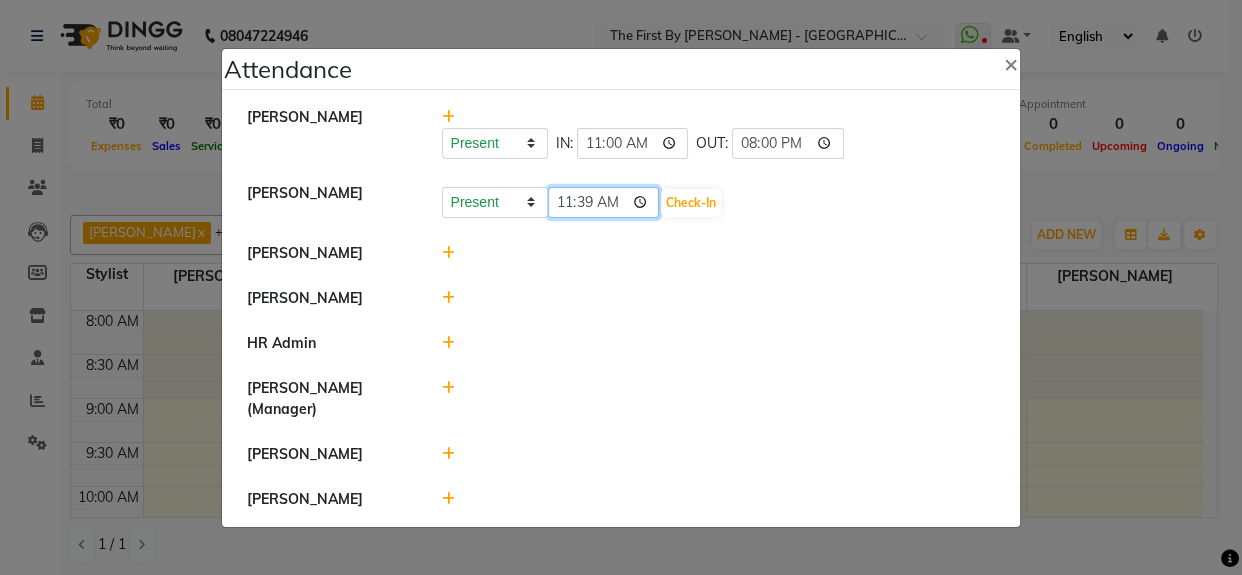 click on "11:39" 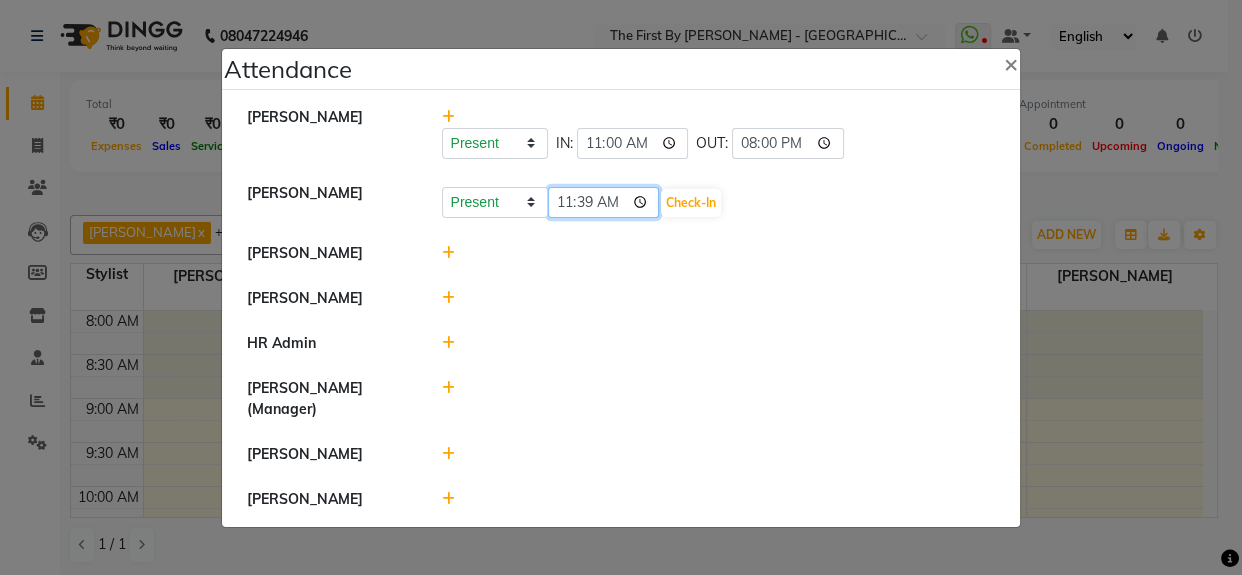 type on "11:00" 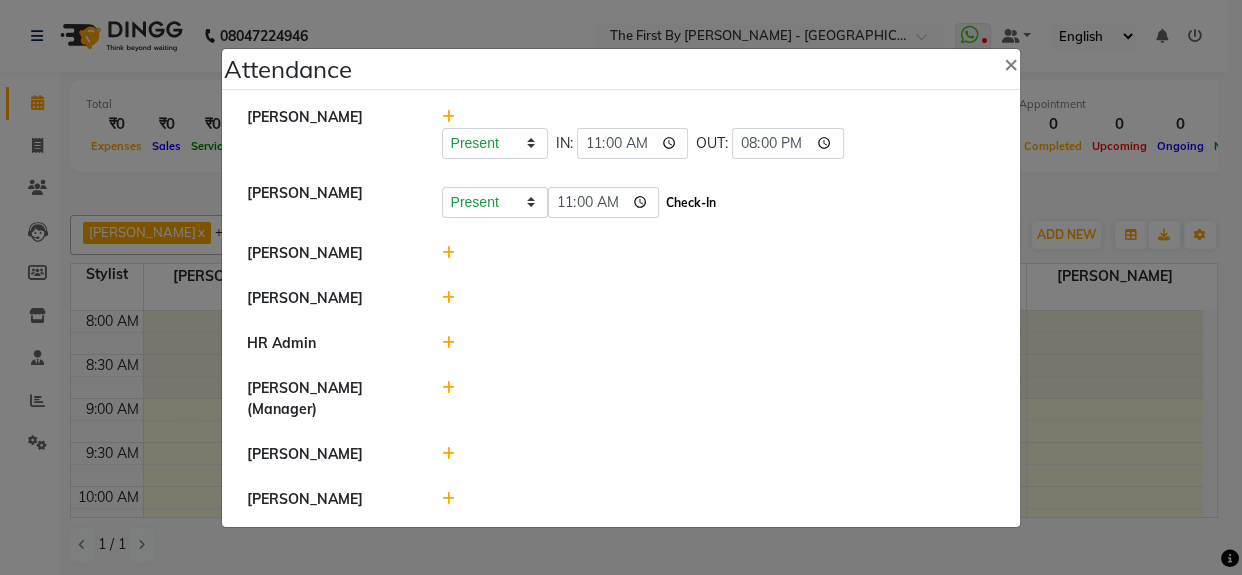 click on "Check-In" 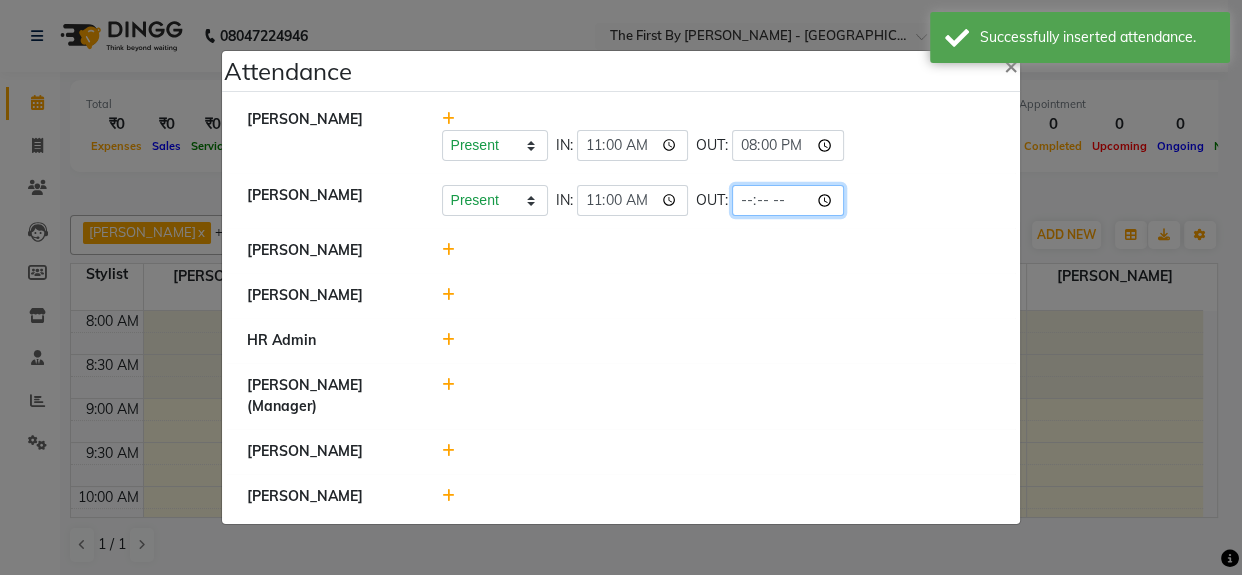click 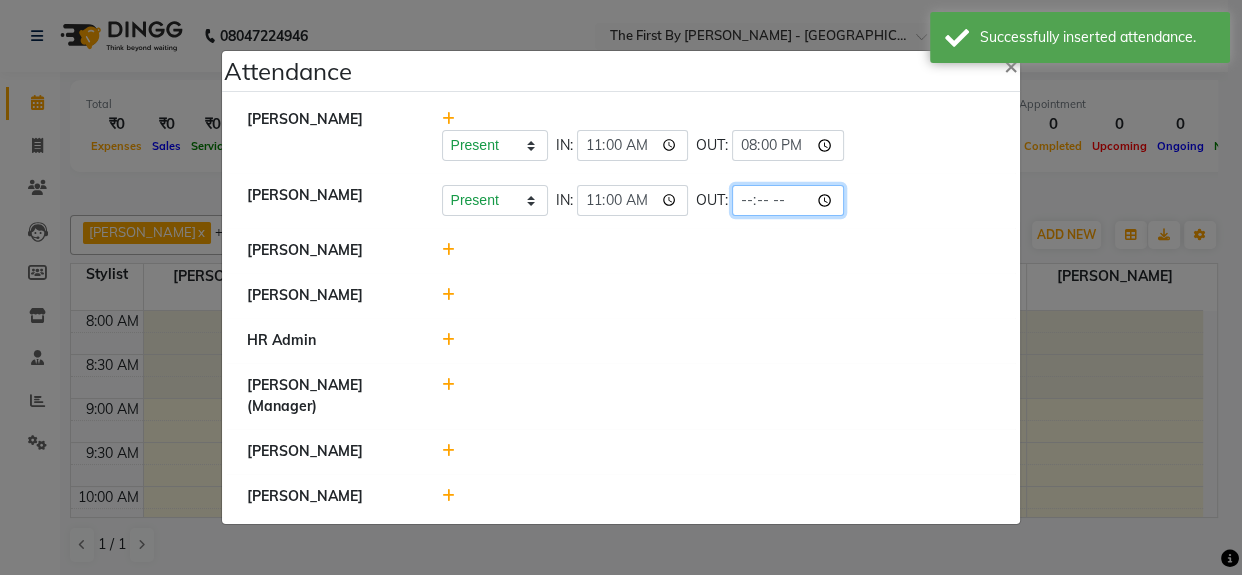 type on "20:00" 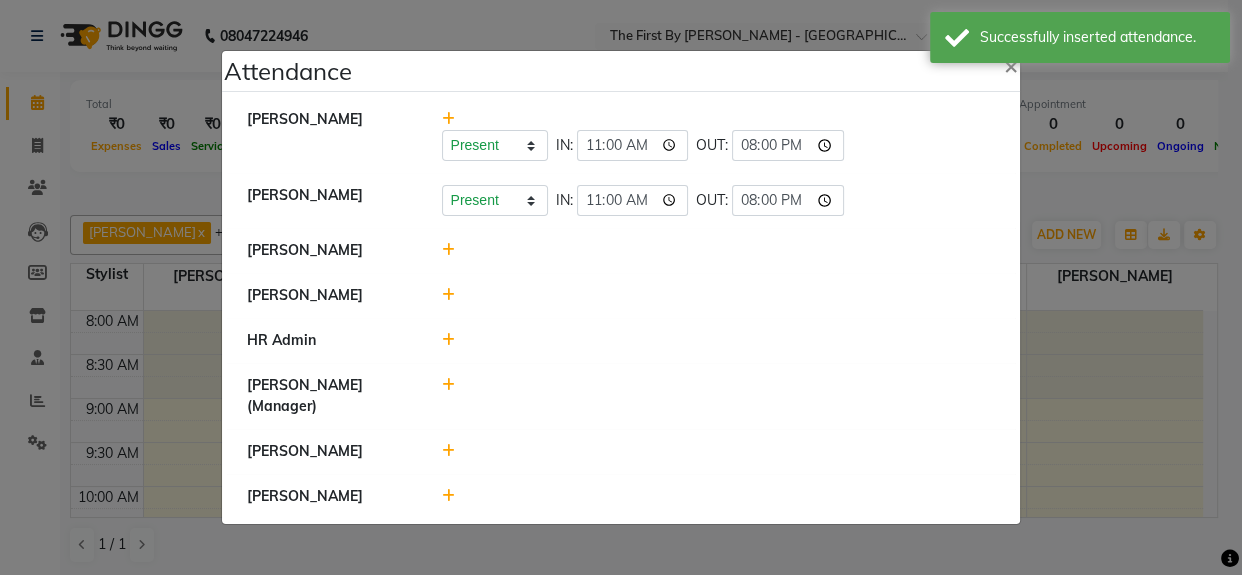 drag, startPoint x: 686, startPoint y: 252, endPoint x: 655, endPoint y: 258, distance: 31.575306 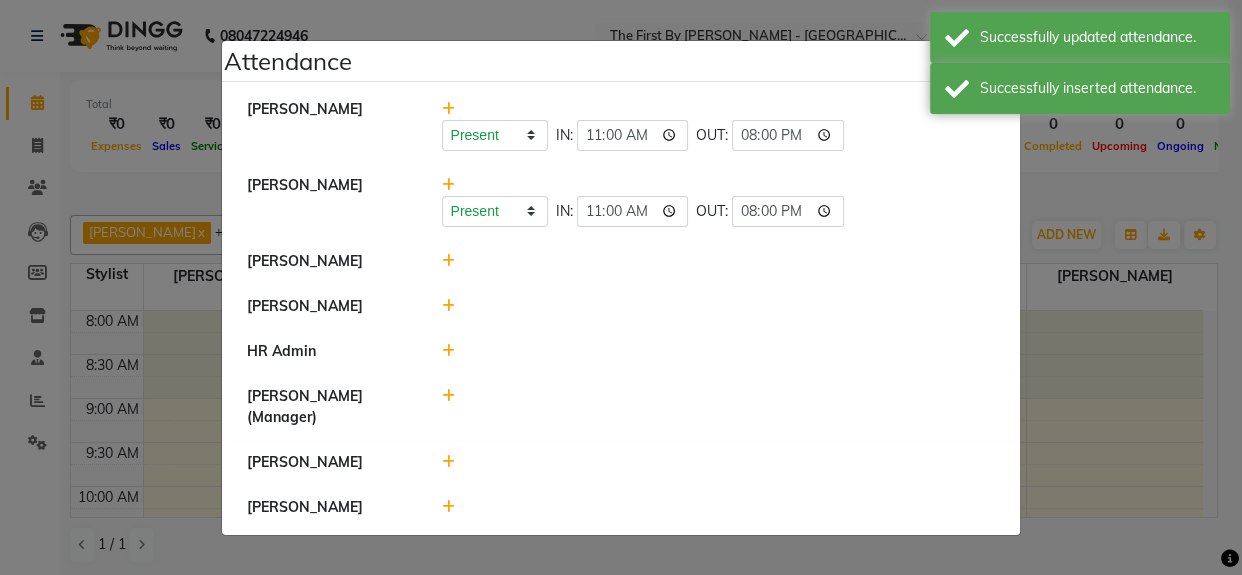 click 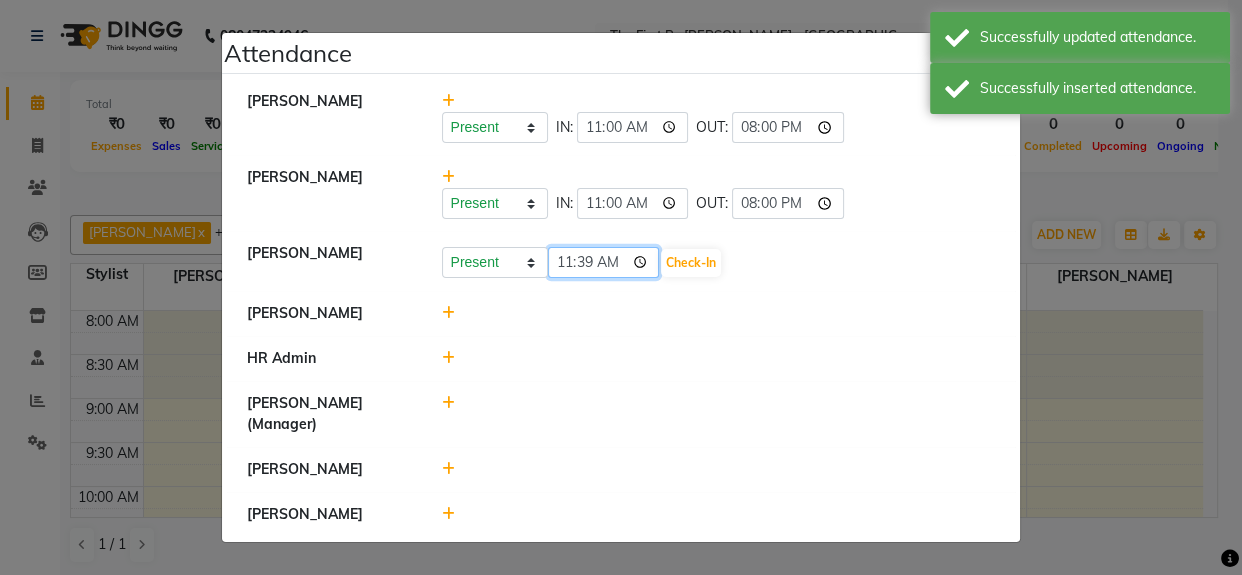 click on "11:39" 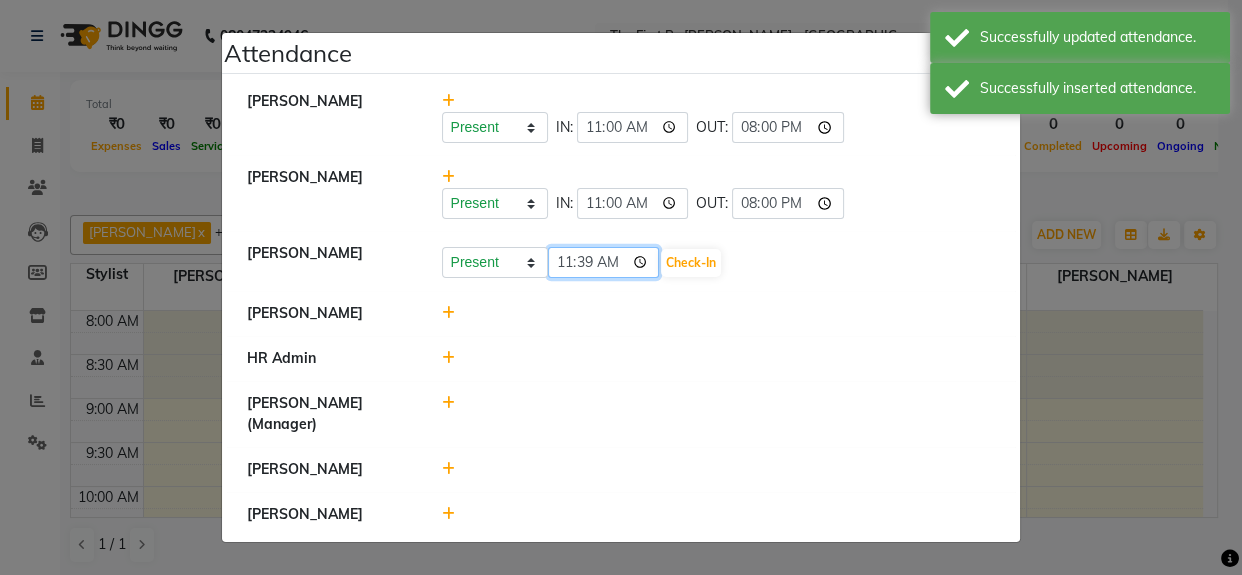 type on "11:00" 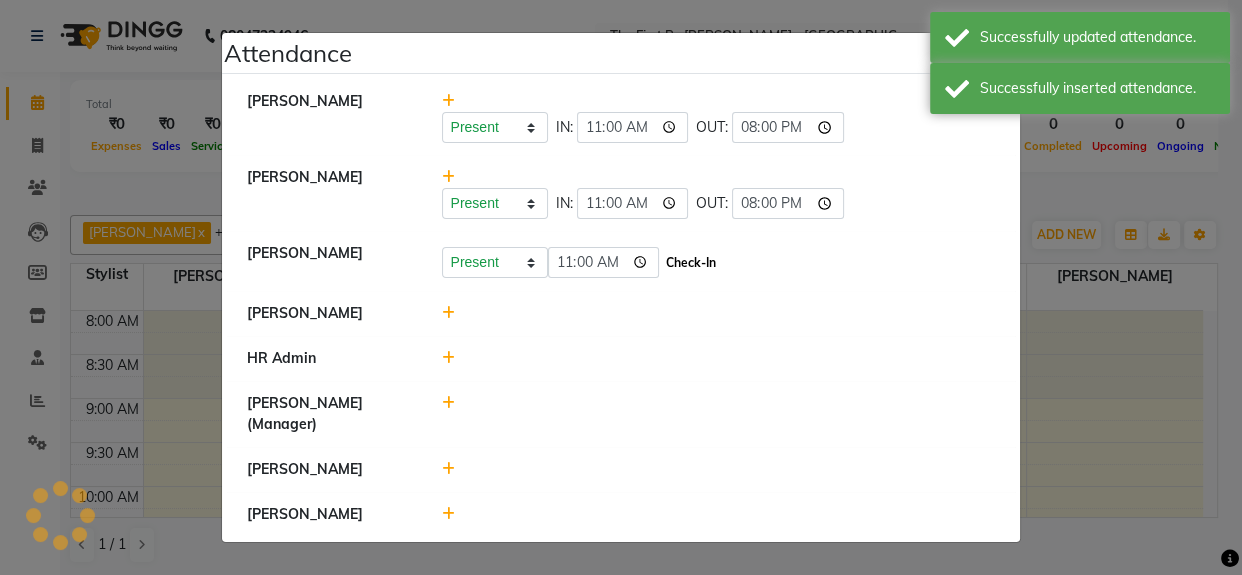 click on "Check-In" 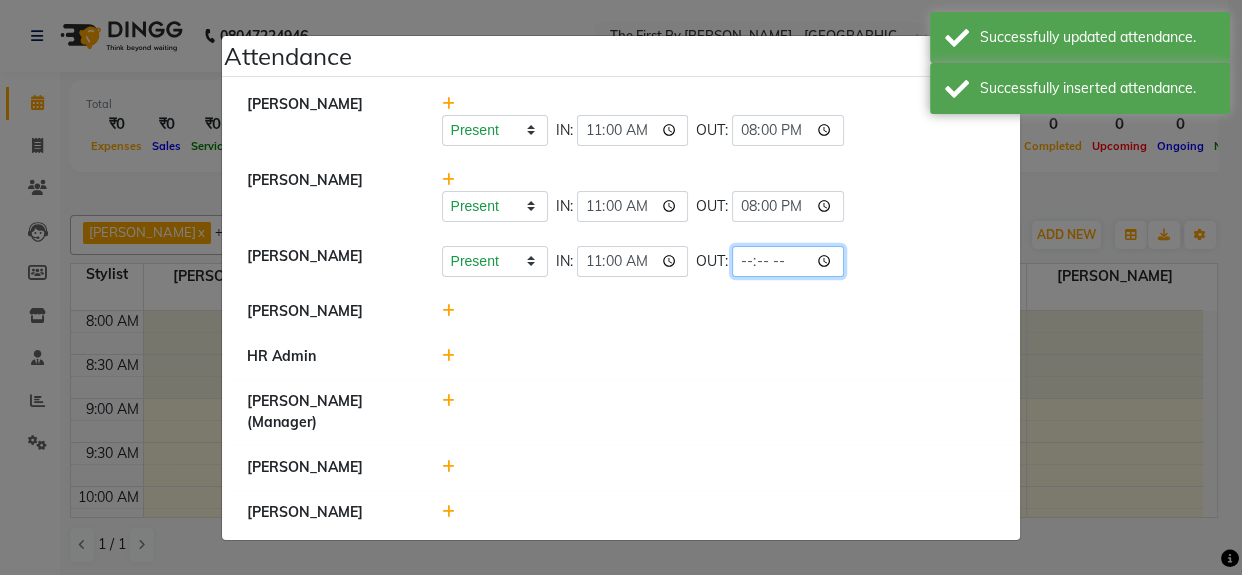 click 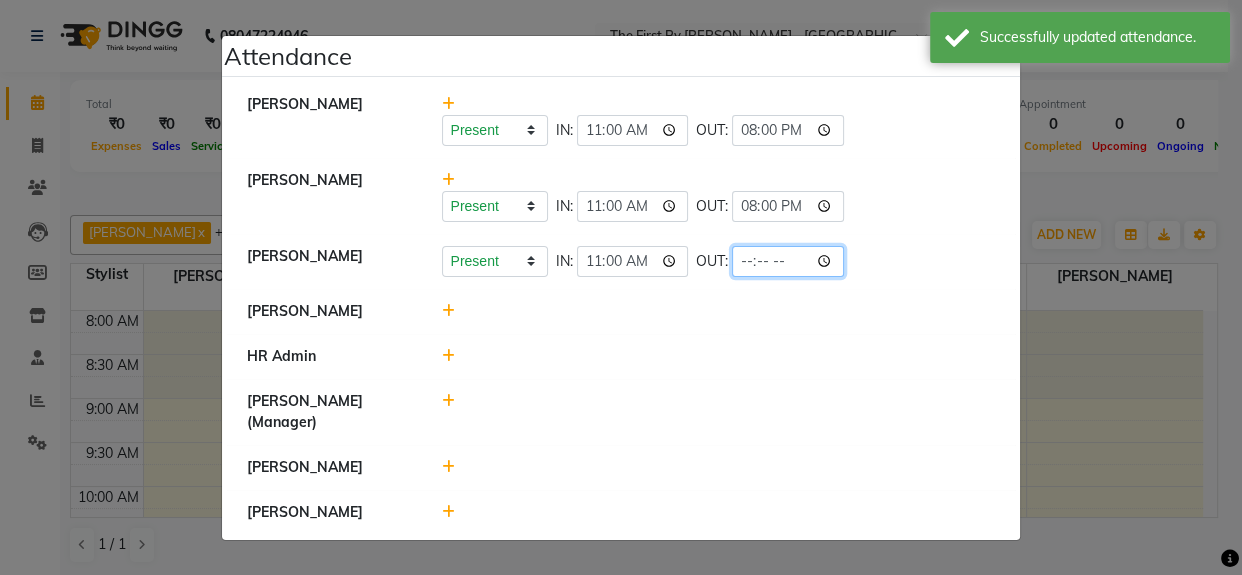 type on "20:00" 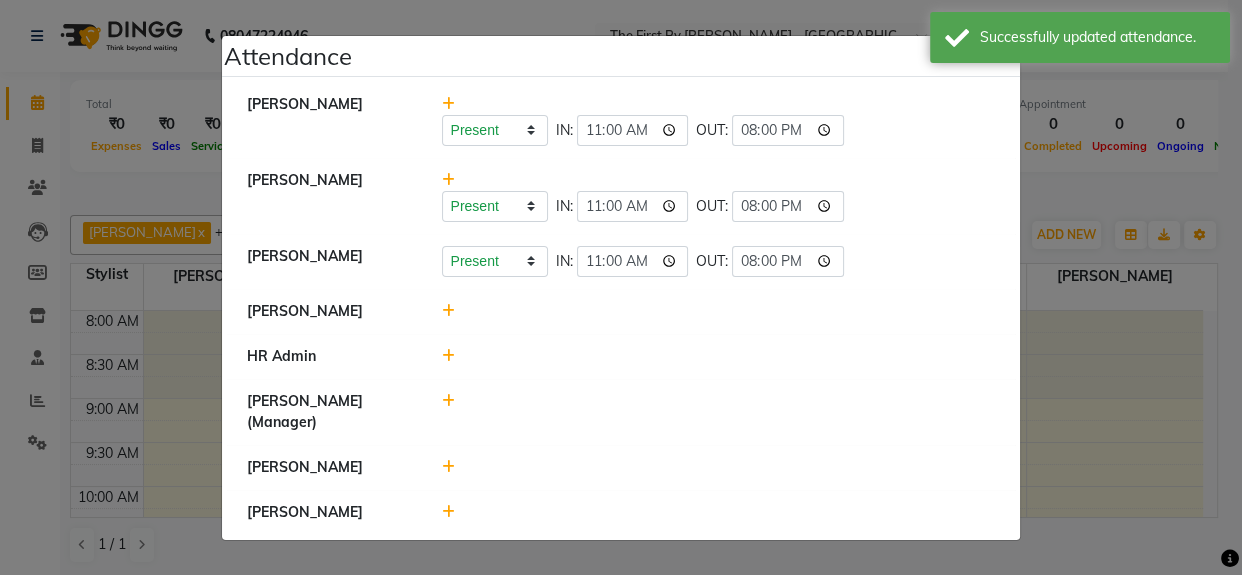 click 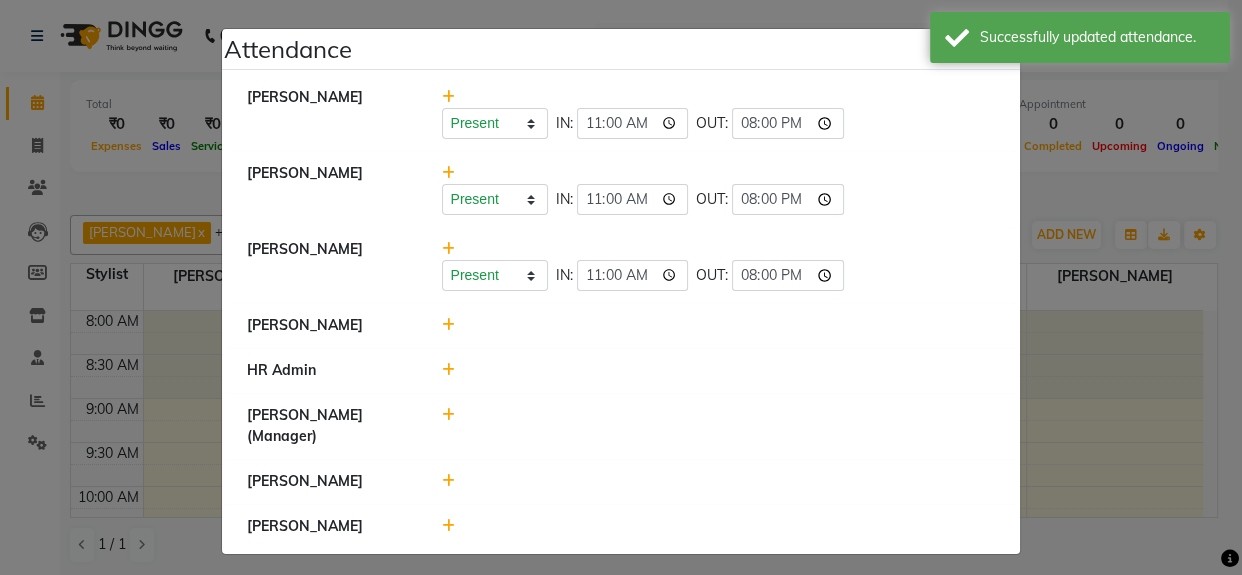 scroll, scrollTop: 6, scrollLeft: 0, axis: vertical 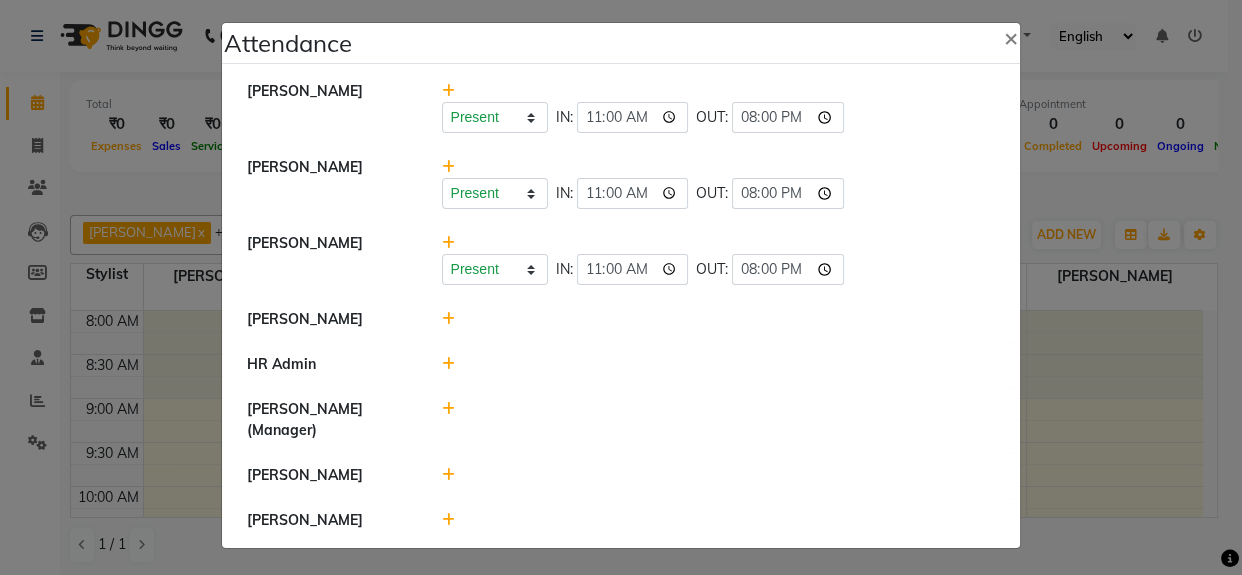 click 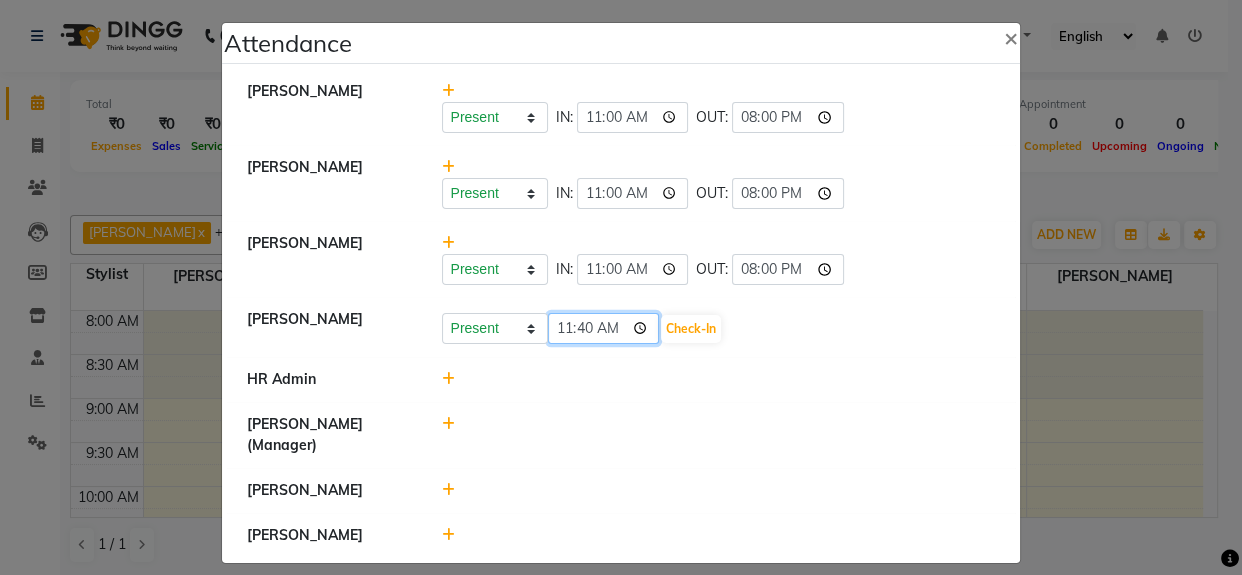 click on "11:40" 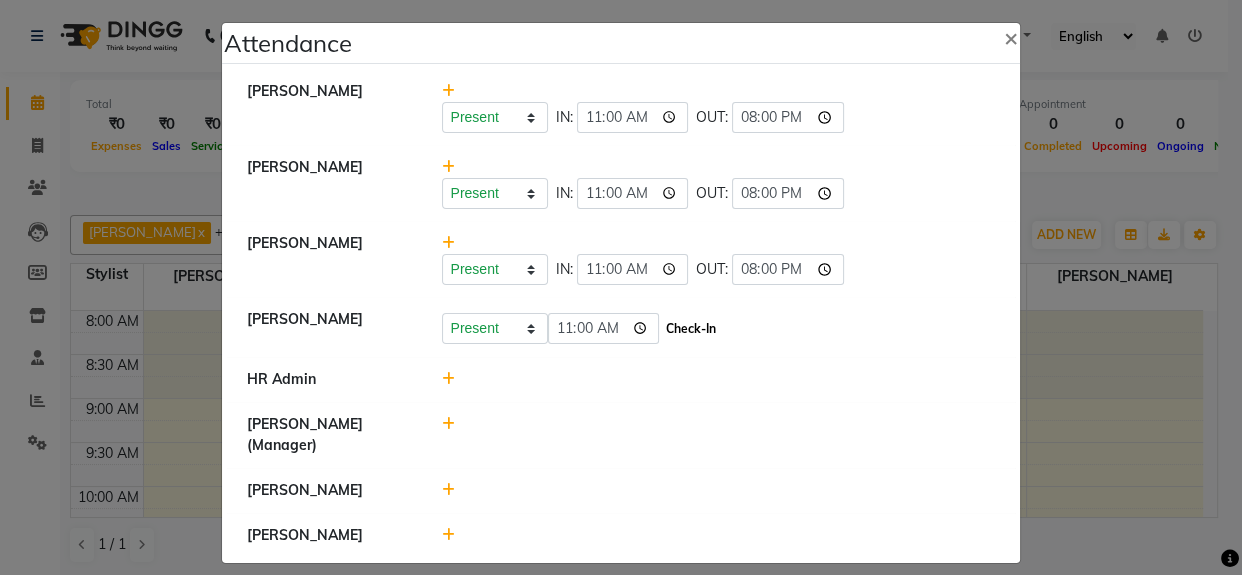 click on "Check-In" 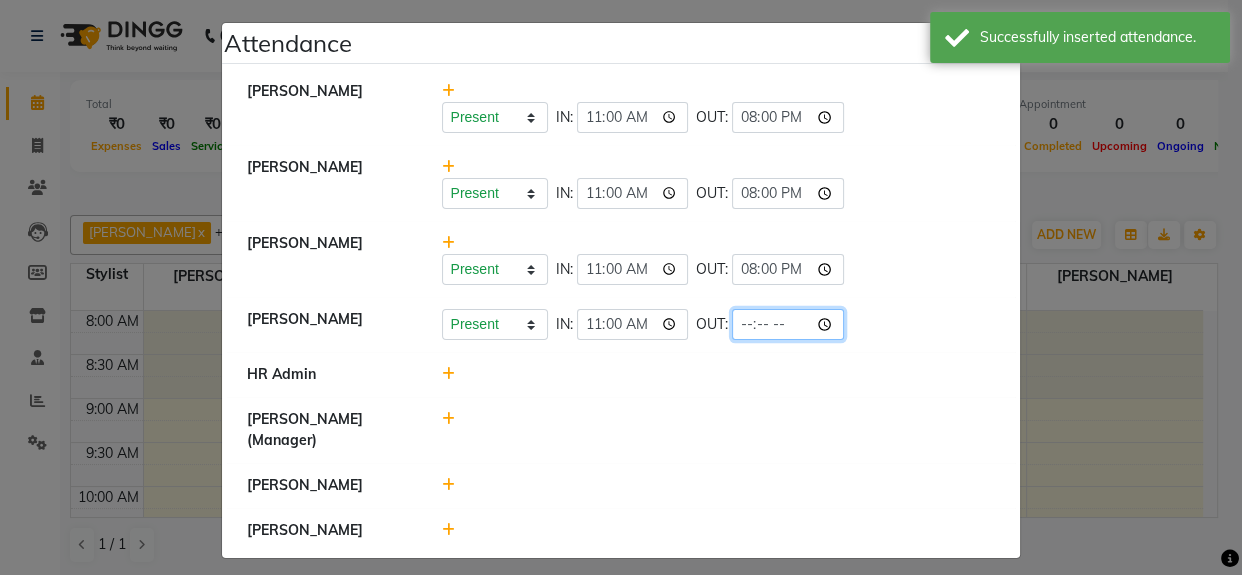 click 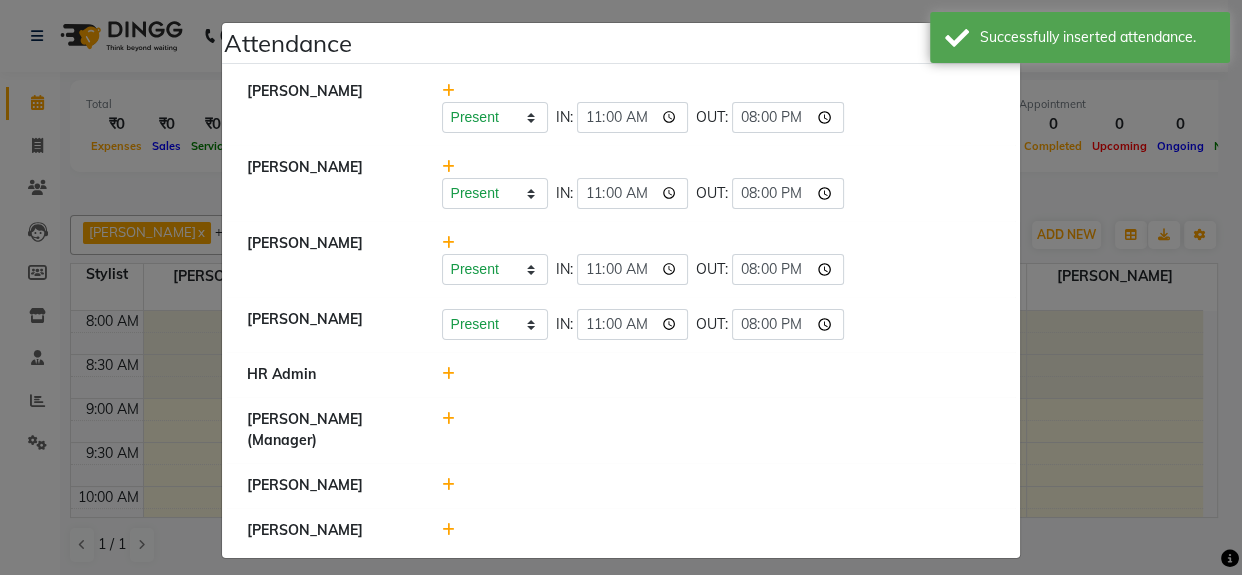 click 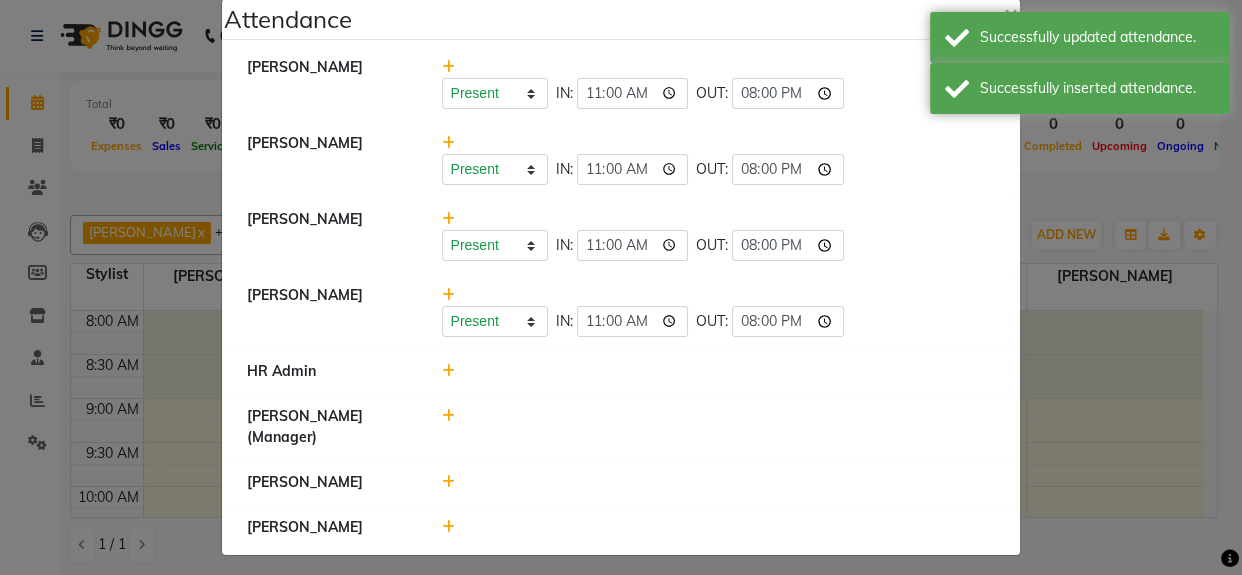 scroll, scrollTop: 37, scrollLeft: 0, axis: vertical 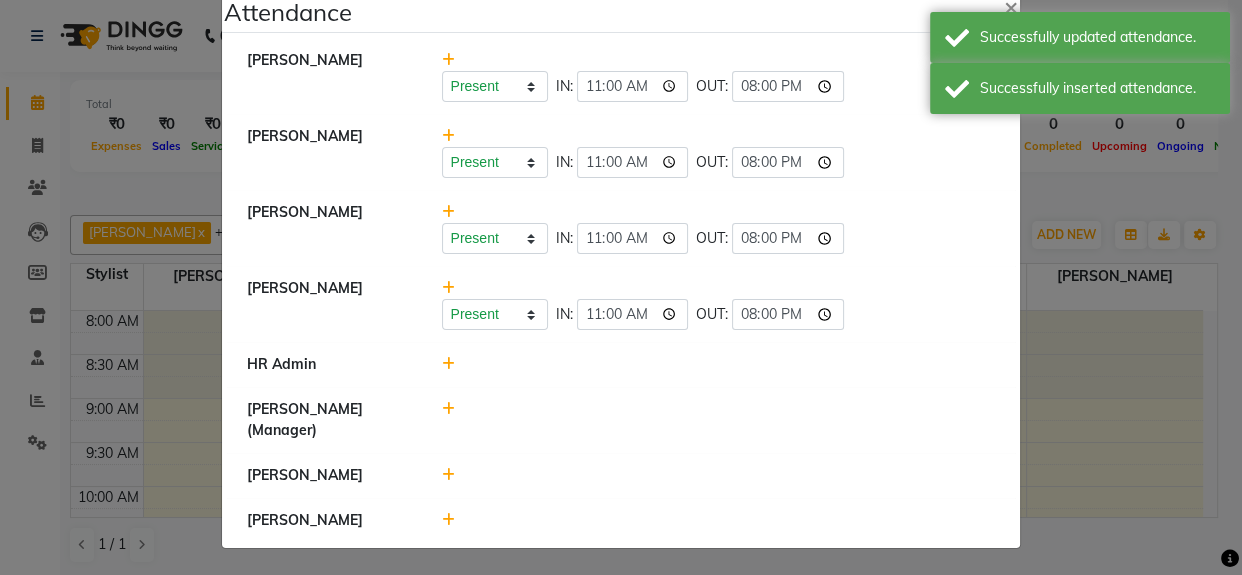 click 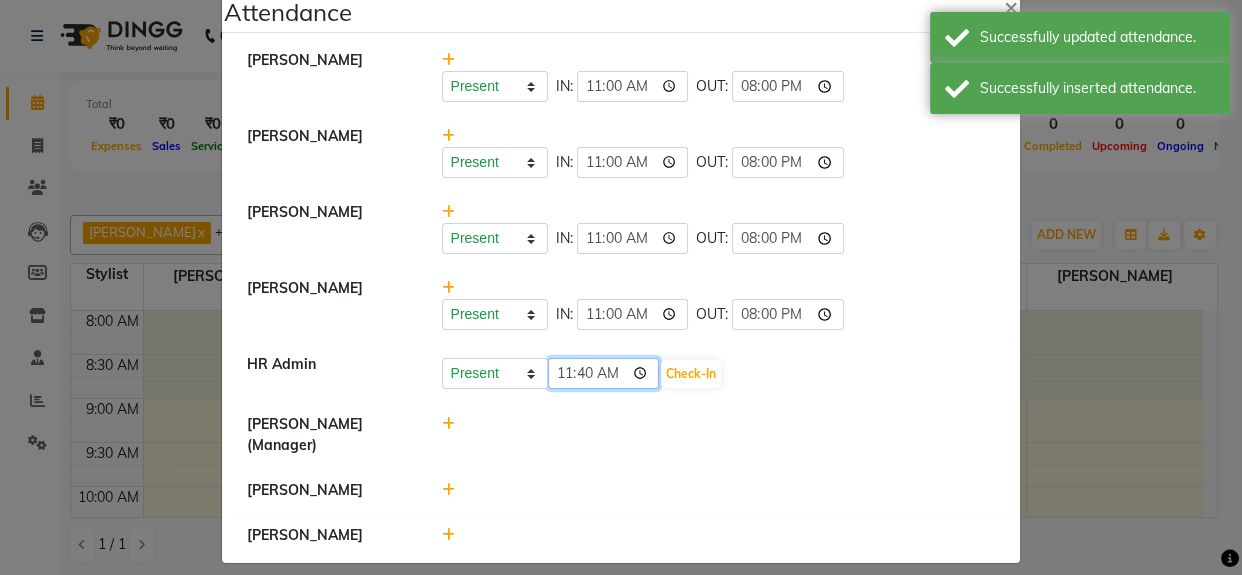 click on "11:40" 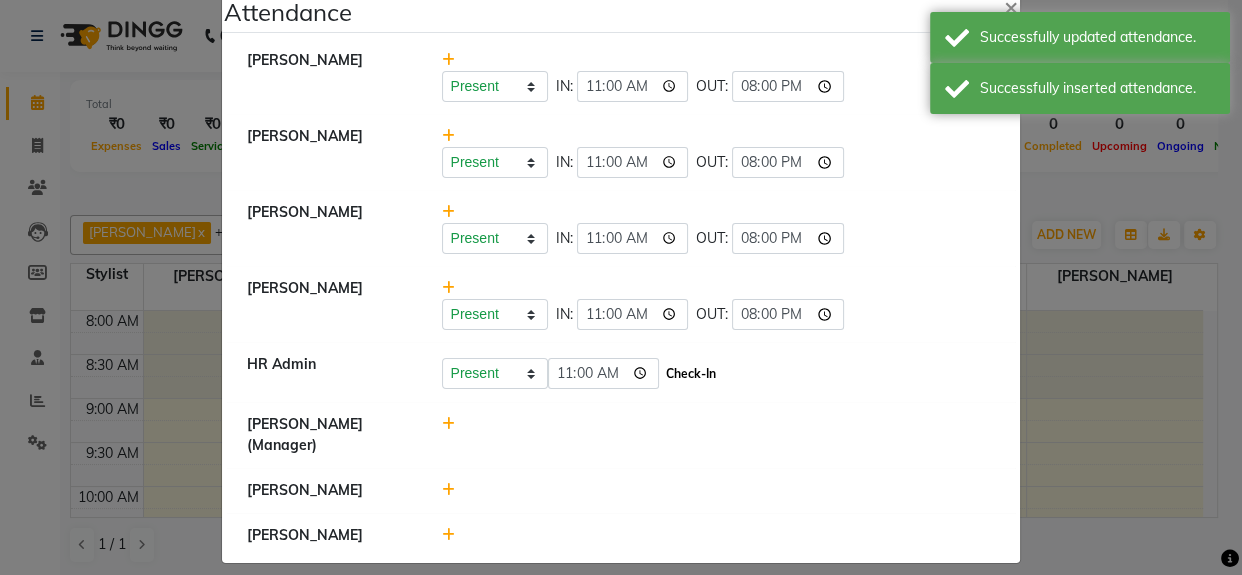 click on "Check-In" 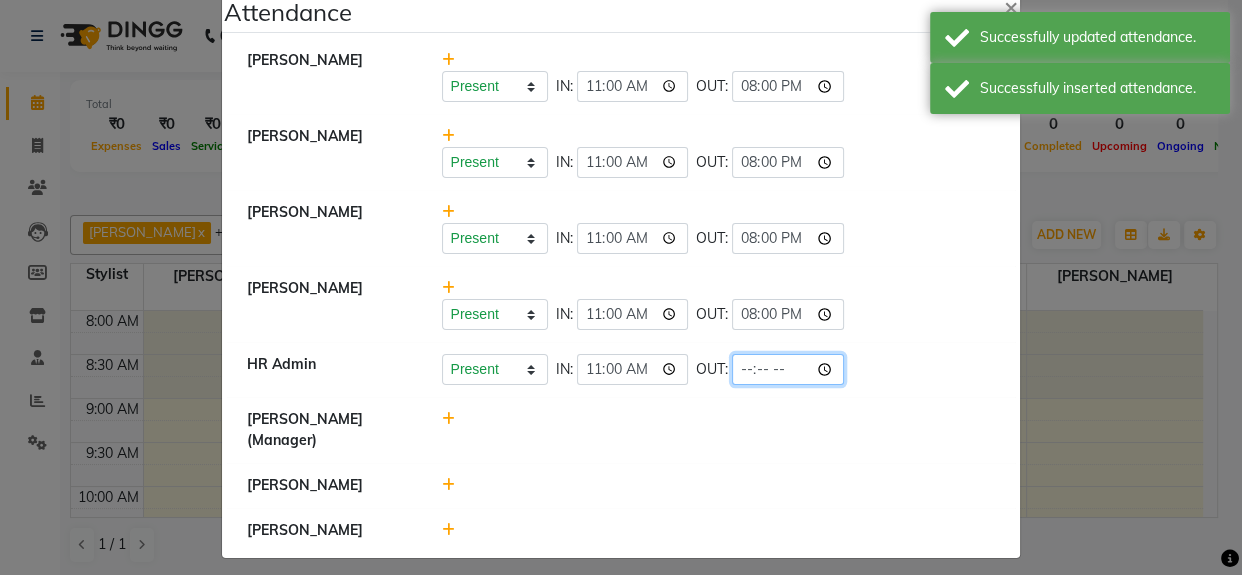 click 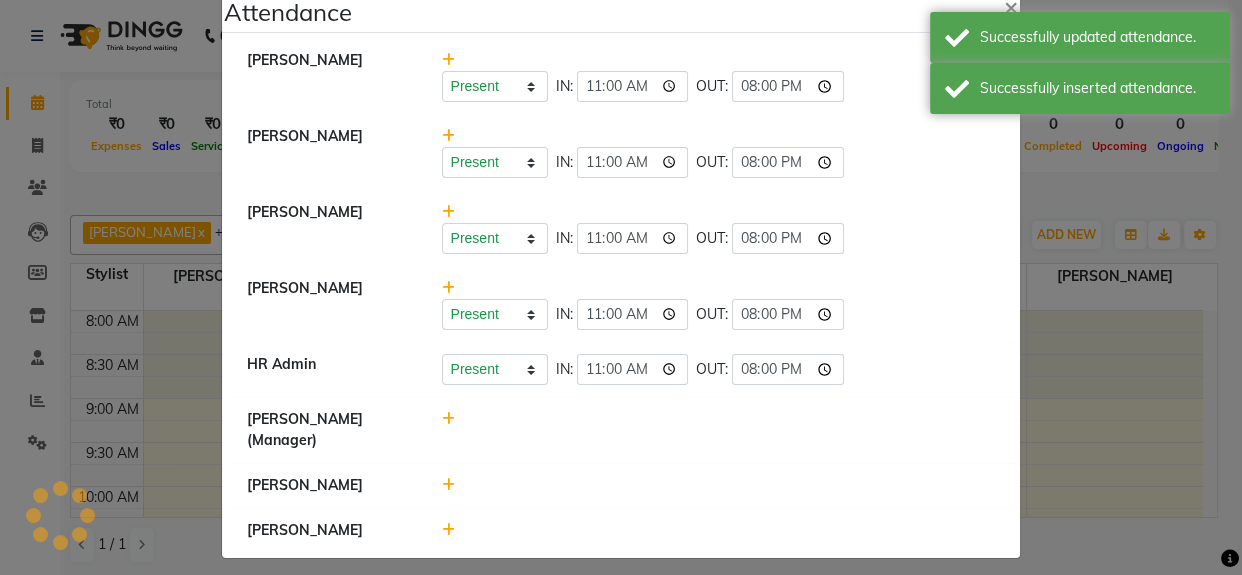 click 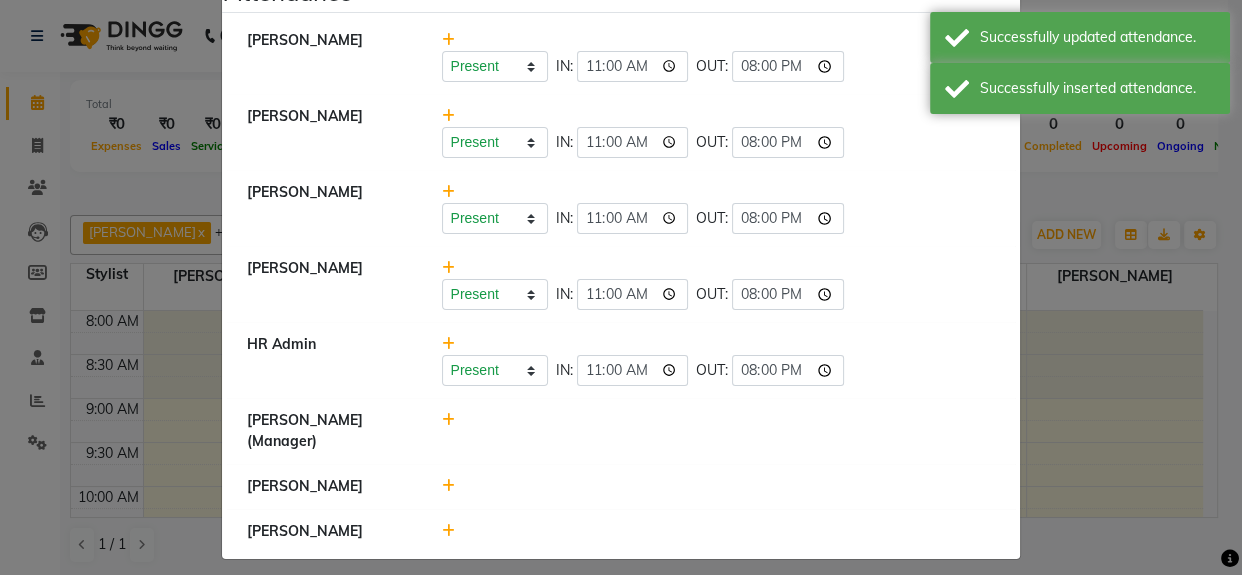 scroll, scrollTop: 68, scrollLeft: 0, axis: vertical 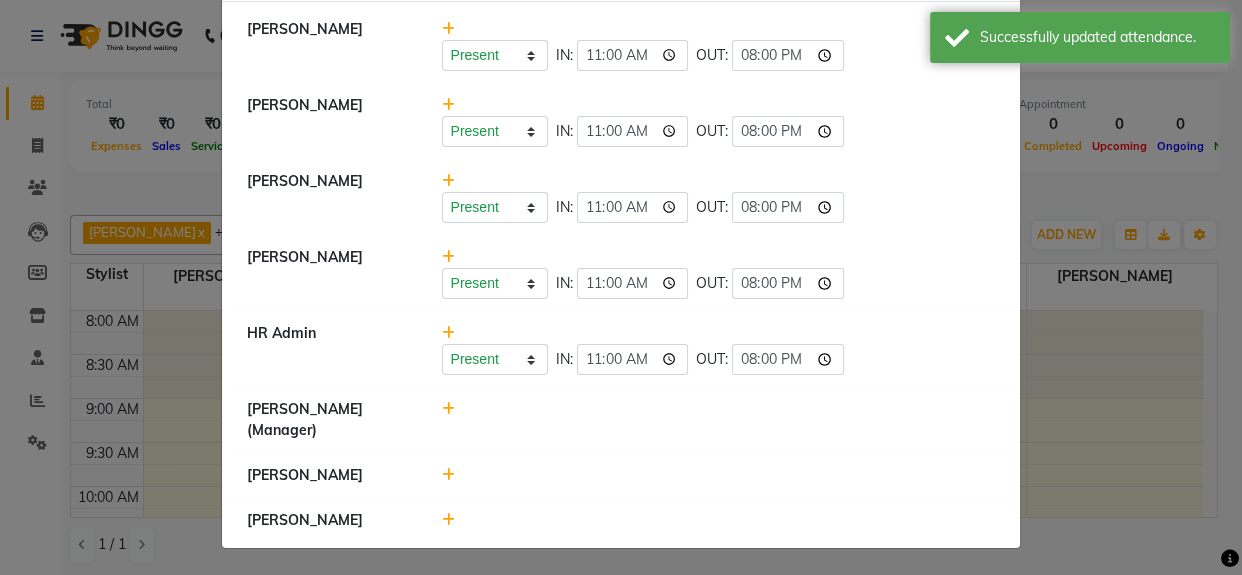 click 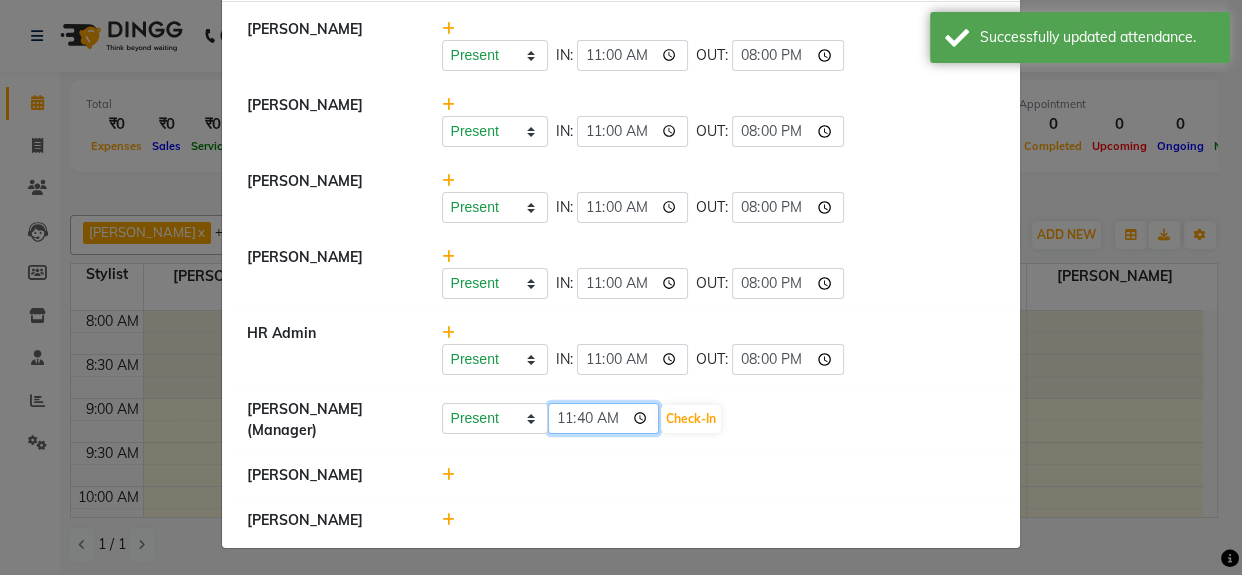 click on "11:40" 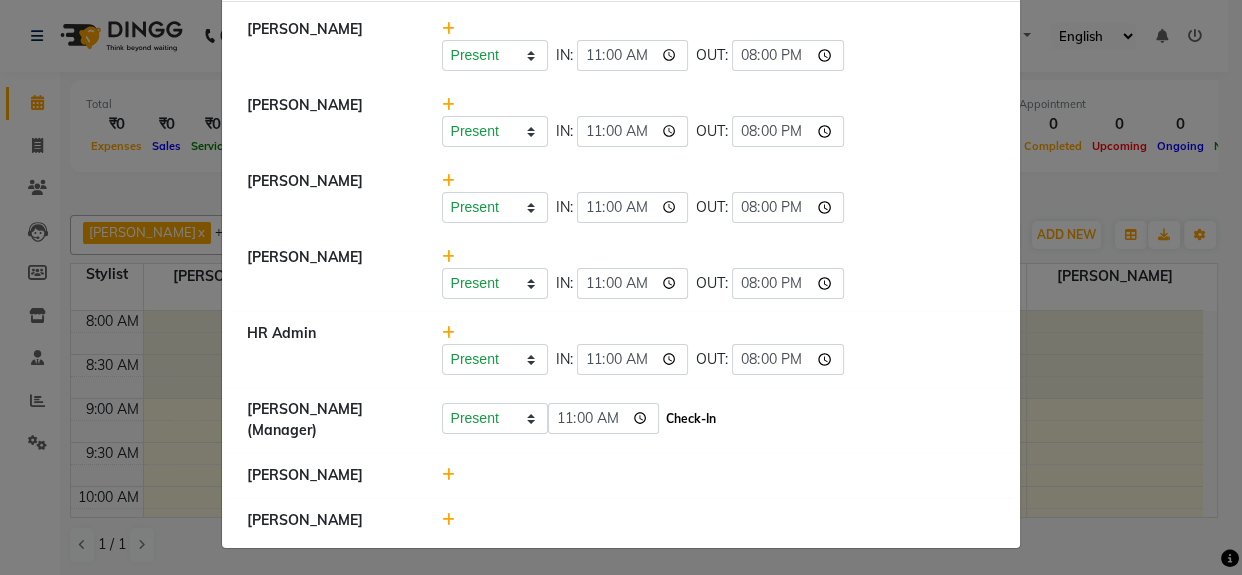 click on "Check-In" 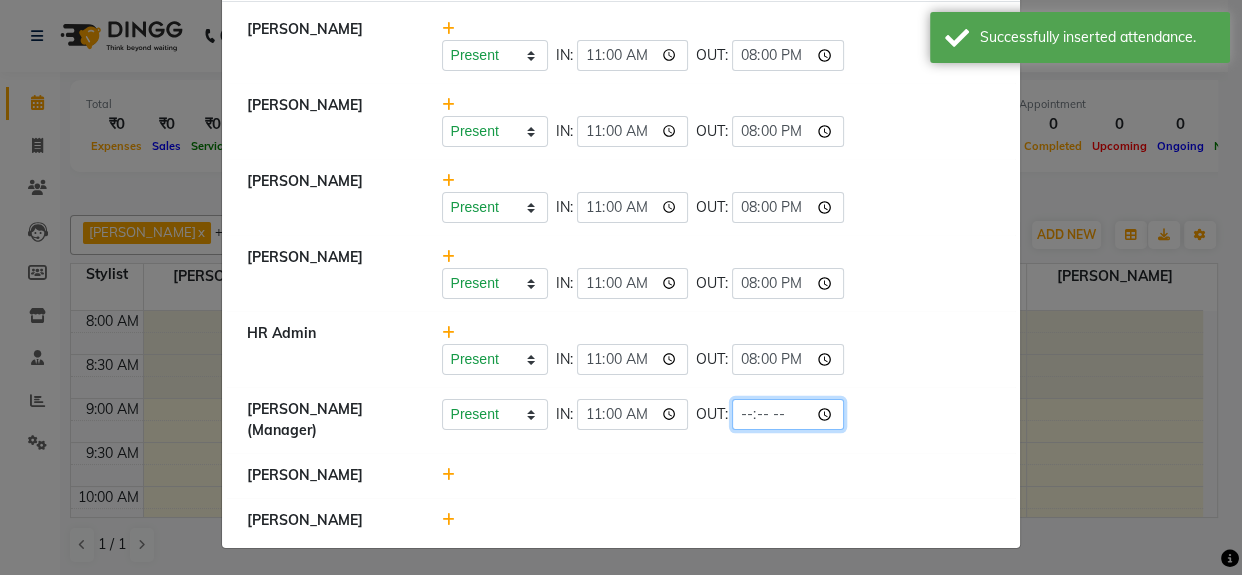 click 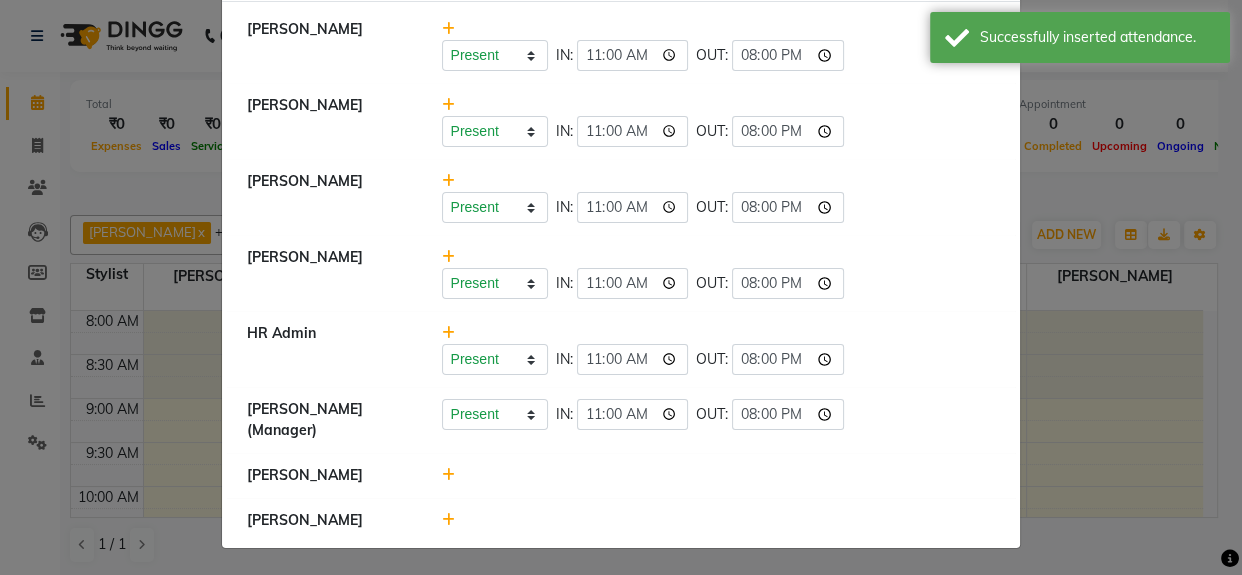click on "Present   Absent   Late   Half Day   Weekly Off  IN:  11:00 OUT:  20:00" 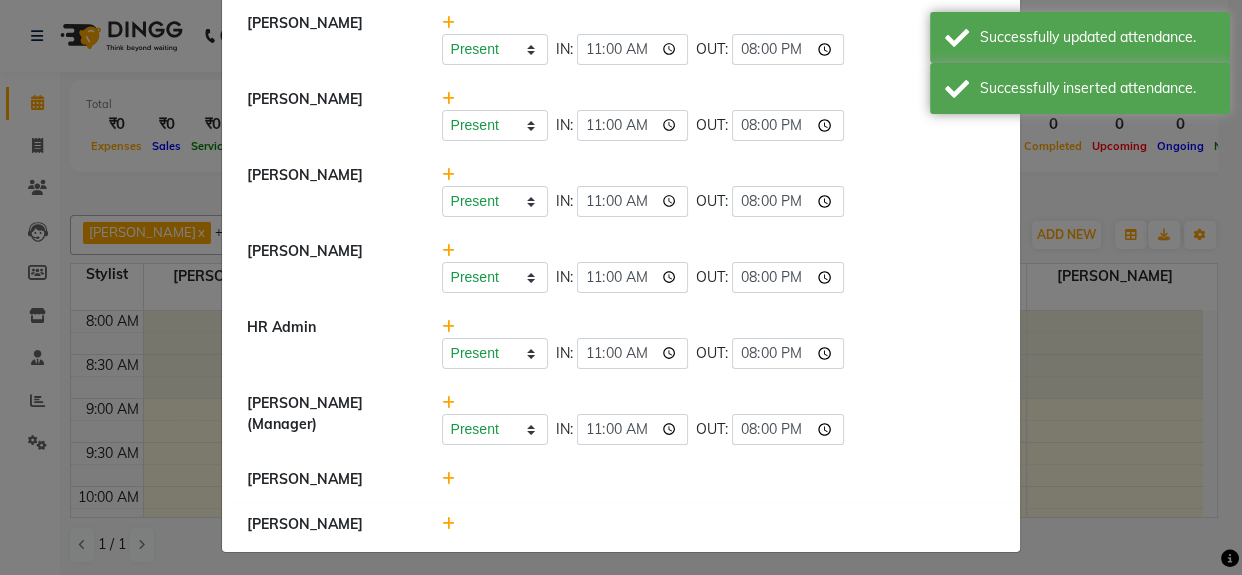 scroll, scrollTop: 78, scrollLeft: 0, axis: vertical 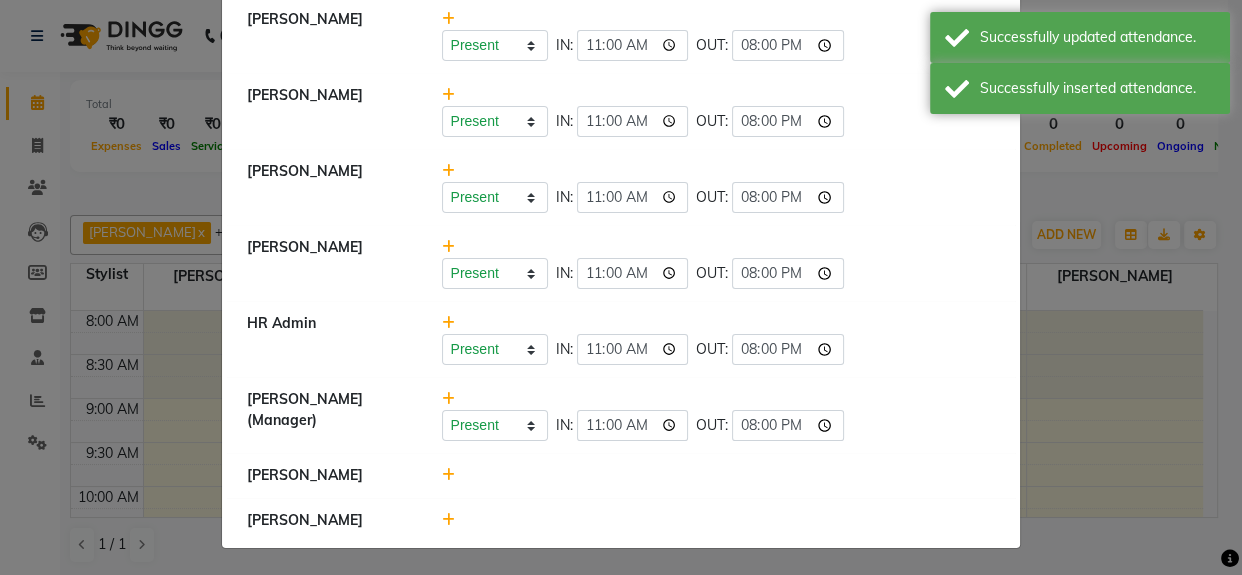 click 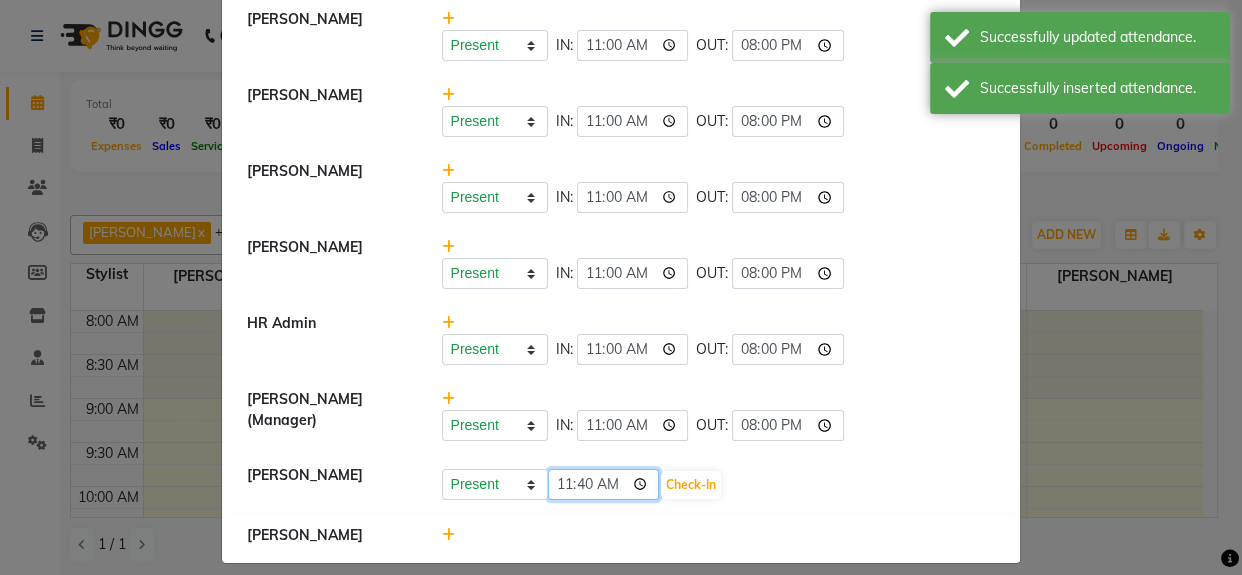 click on "11:40" 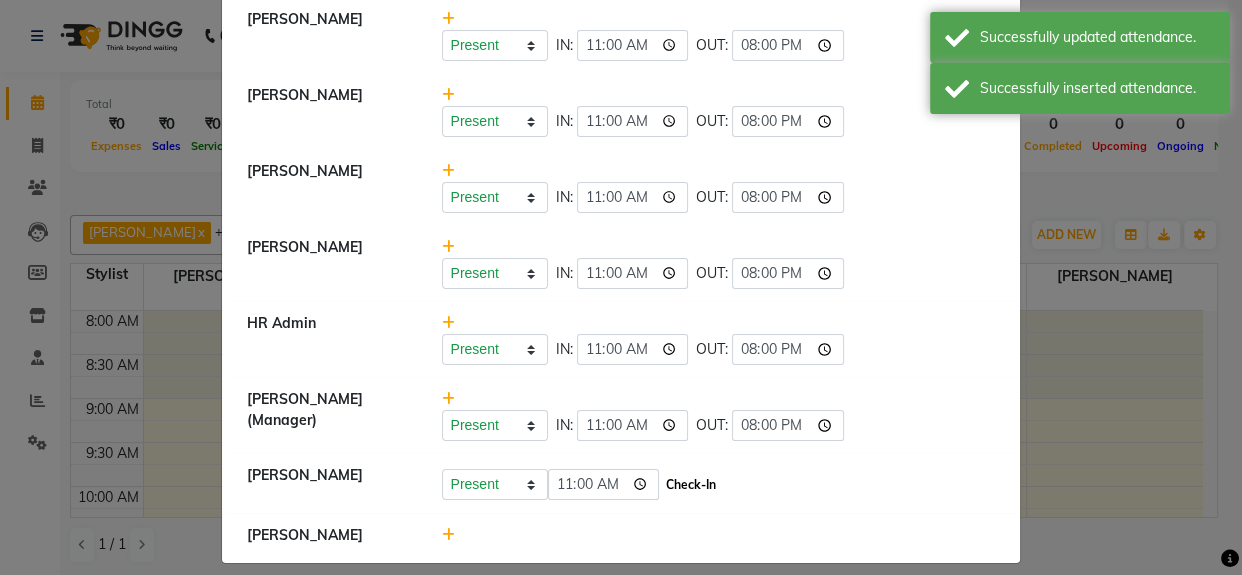 click on "Check-In" 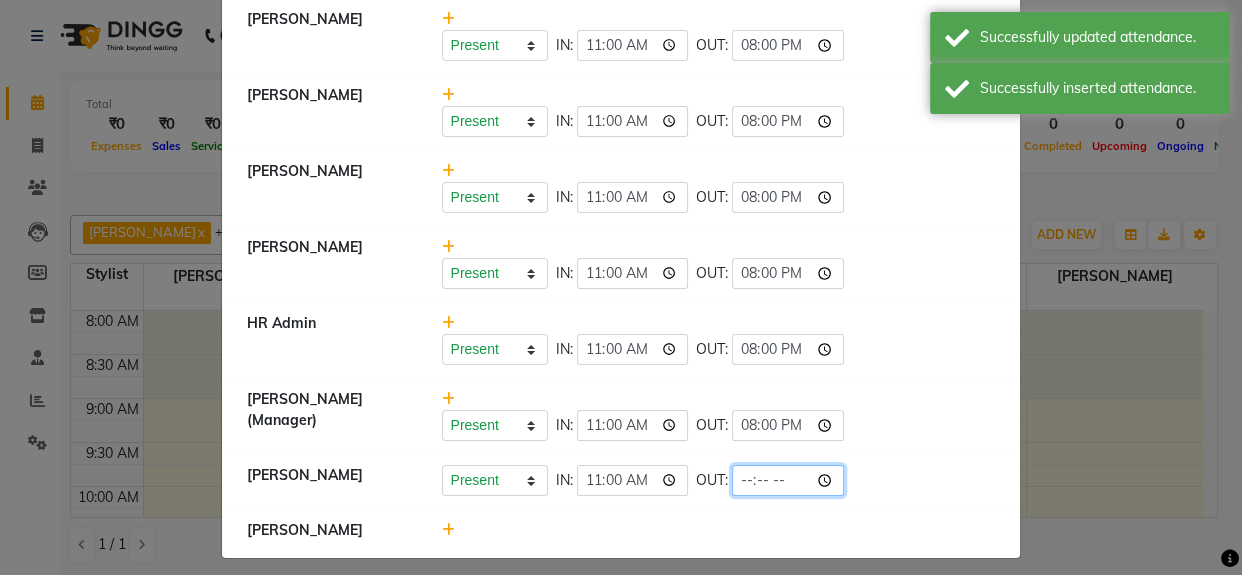 click 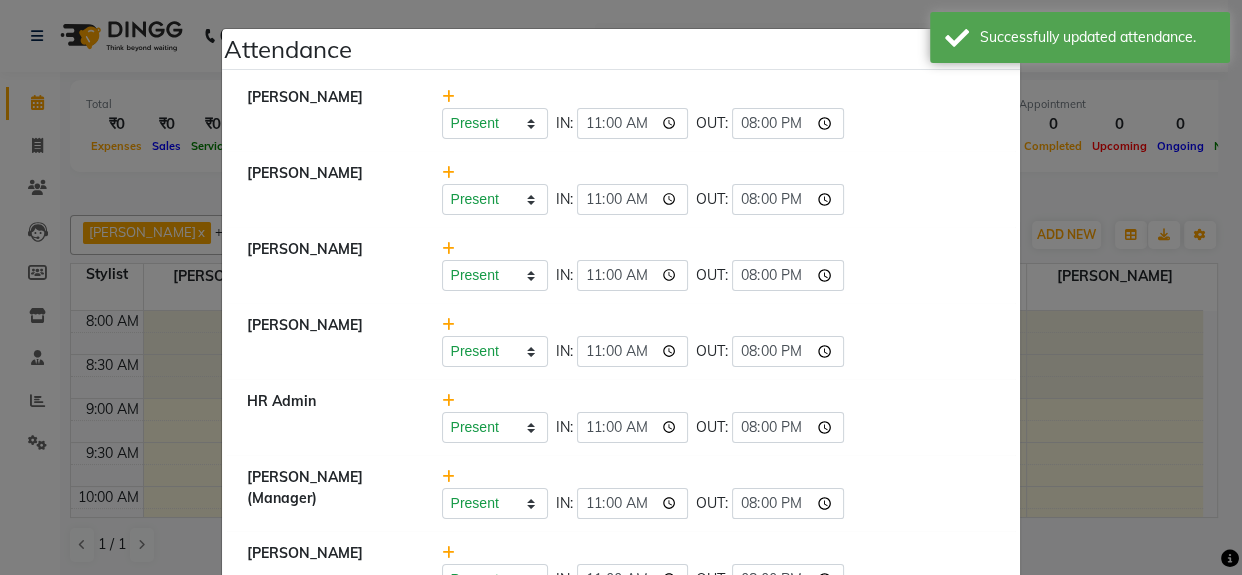 scroll, scrollTop: 109, scrollLeft: 0, axis: vertical 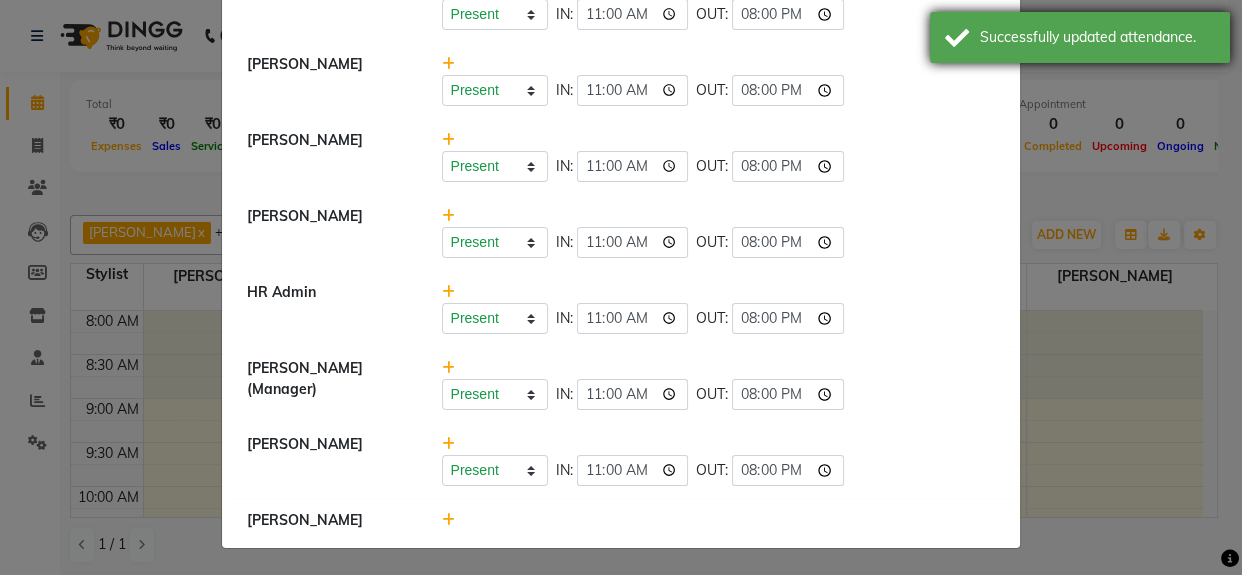 click on "Successfully updated attendance." at bounding box center (1097, 37) 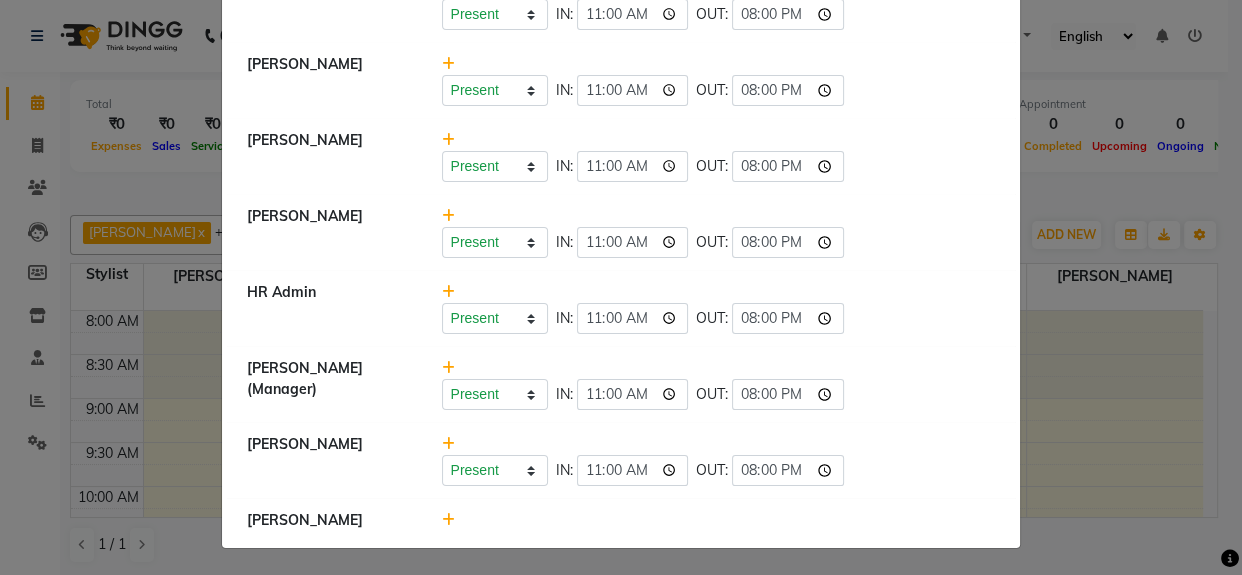 click 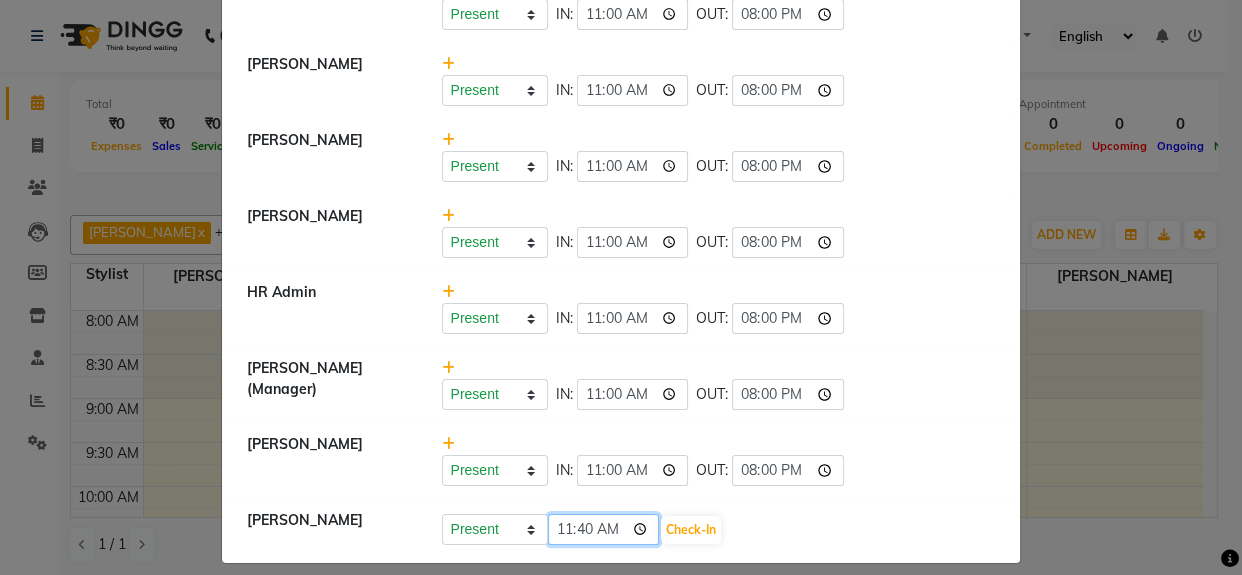 click on "11:40" 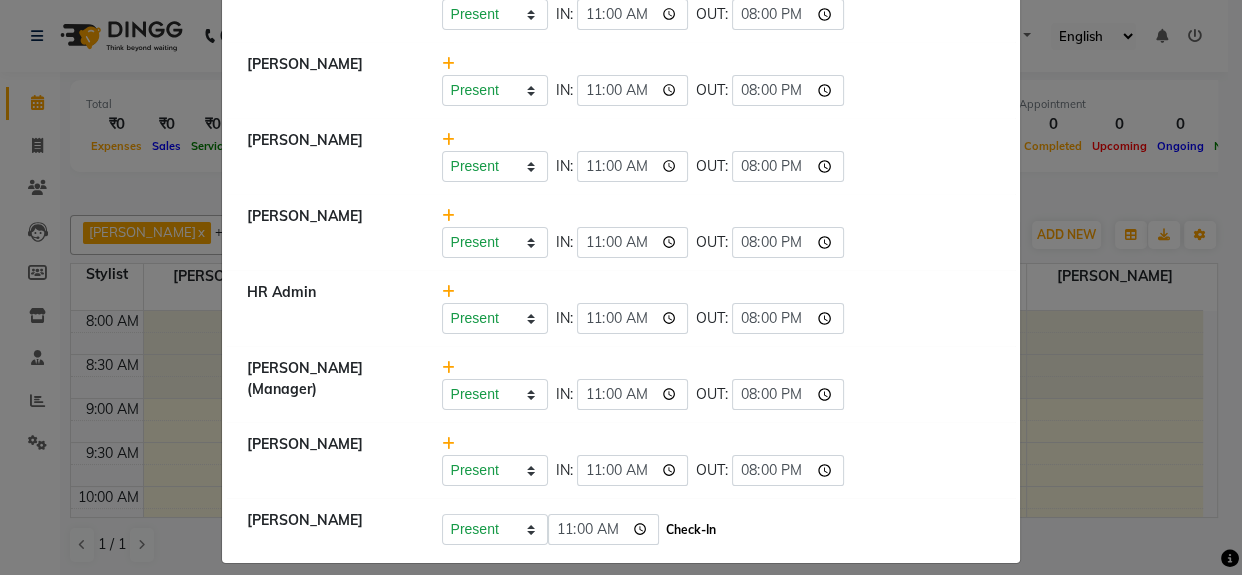 click on "Check-In" 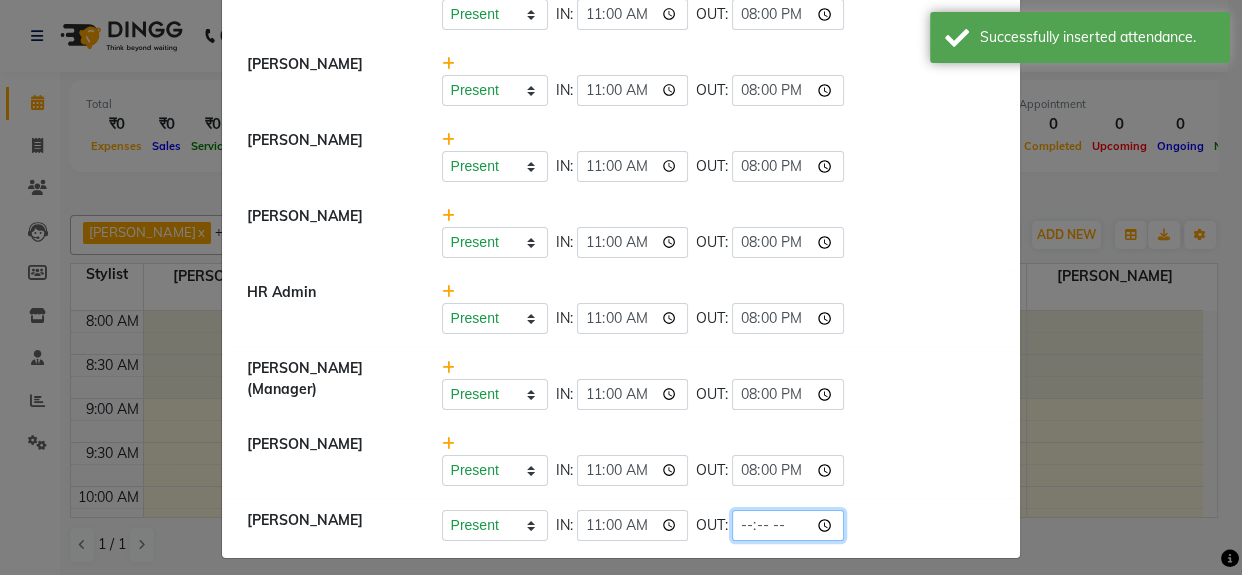click 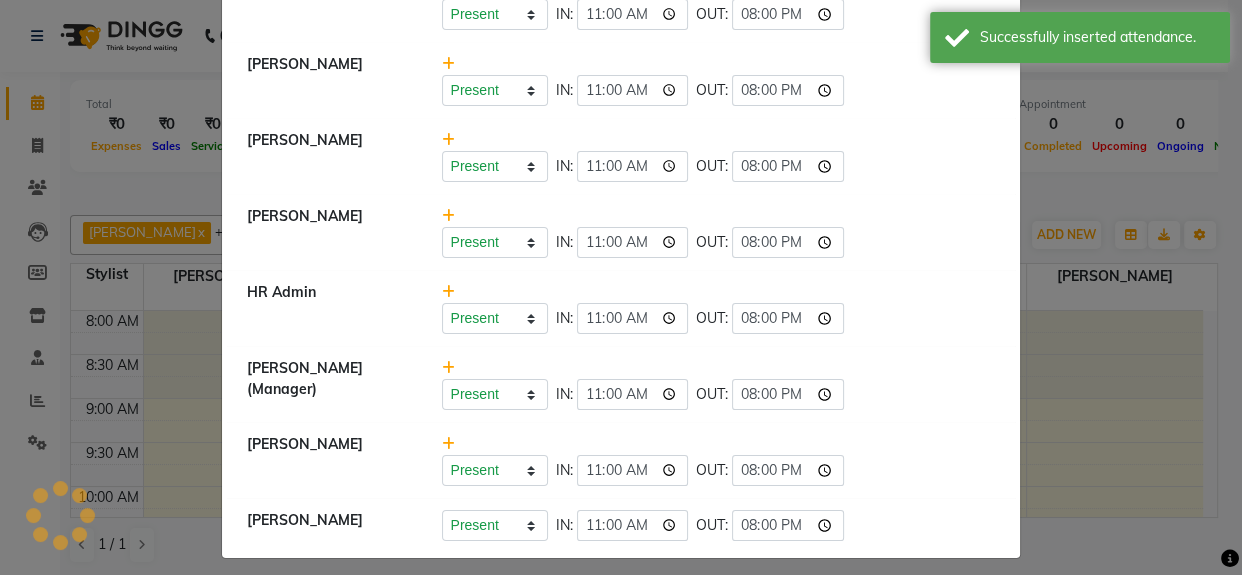 click on "Present   Absent   Late   Half Day   Weekly Off  IN:  11:00 OUT:  20:00" 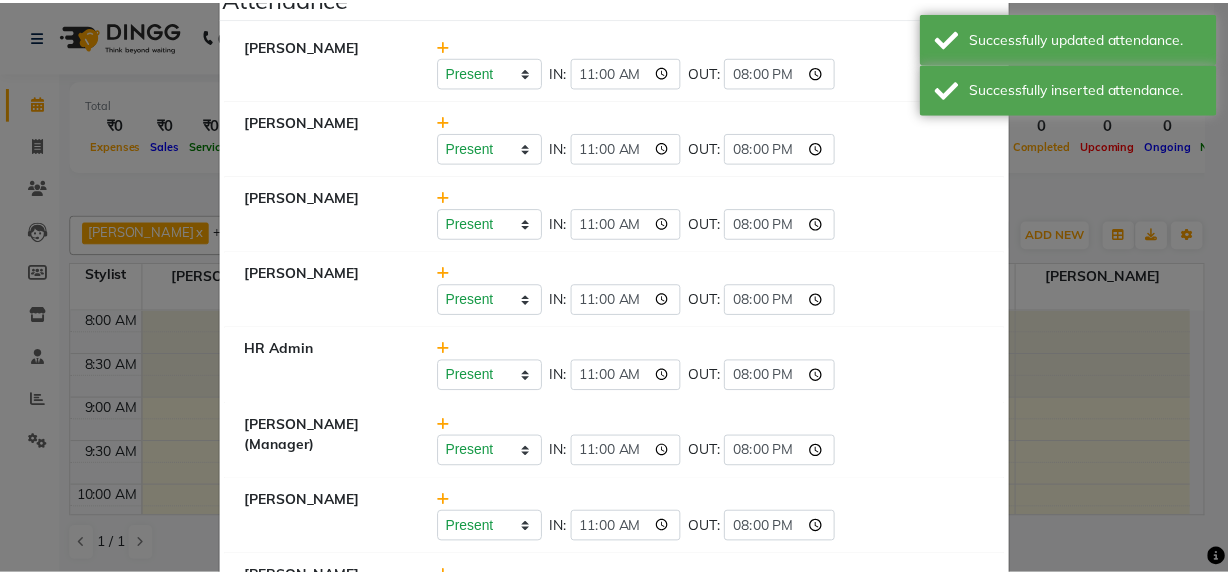 scroll, scrollTop: 0, scrollLeft: 0, axis: both 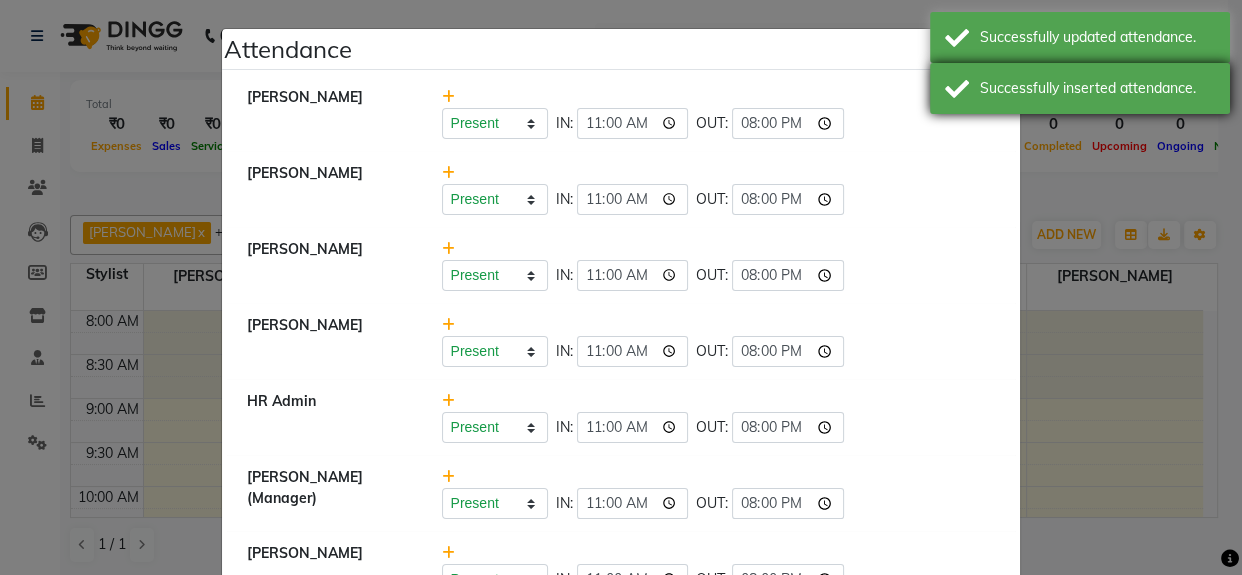 click on "Successfully inserted attendance." at bounding box center (1080, 88) 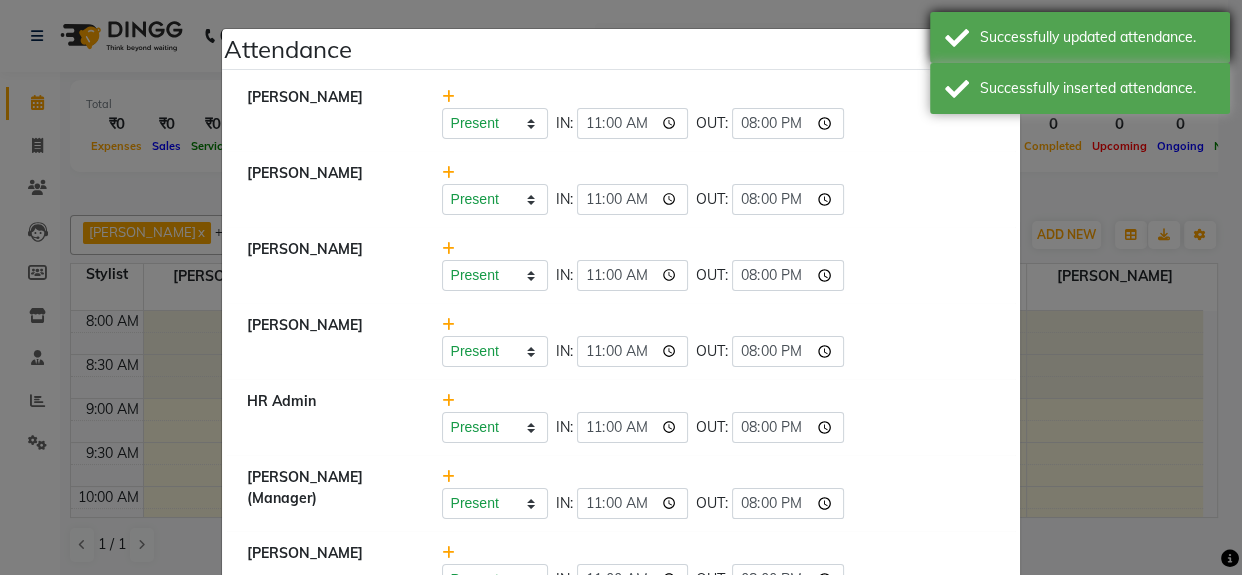 click on "Successfully updated attendance." at bounding box center [1080, 37] 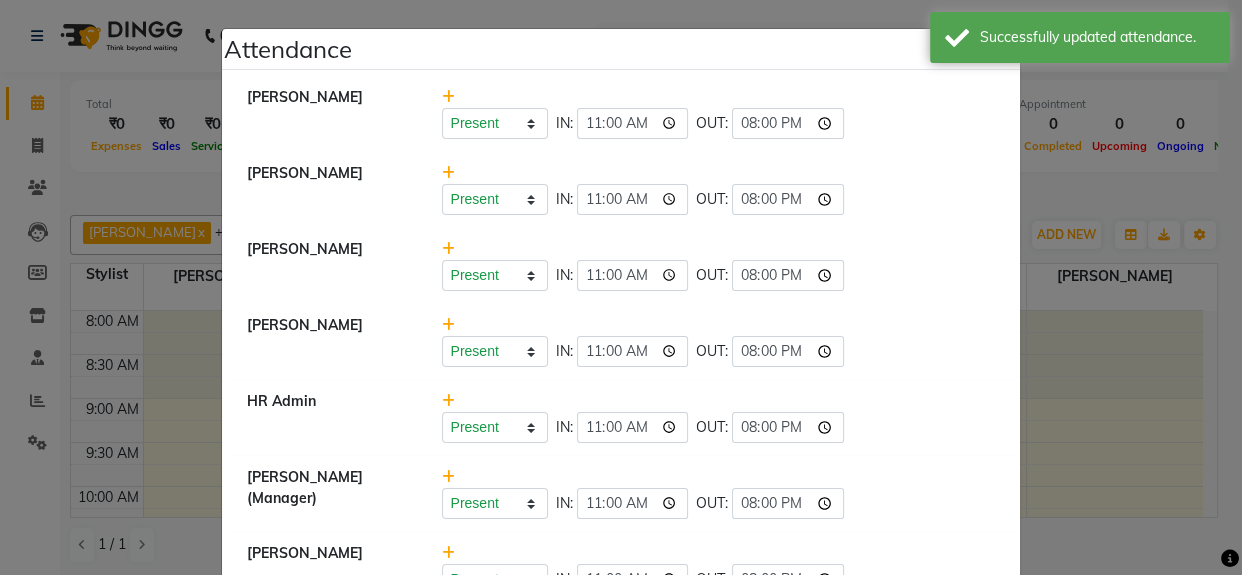 click on "×" 